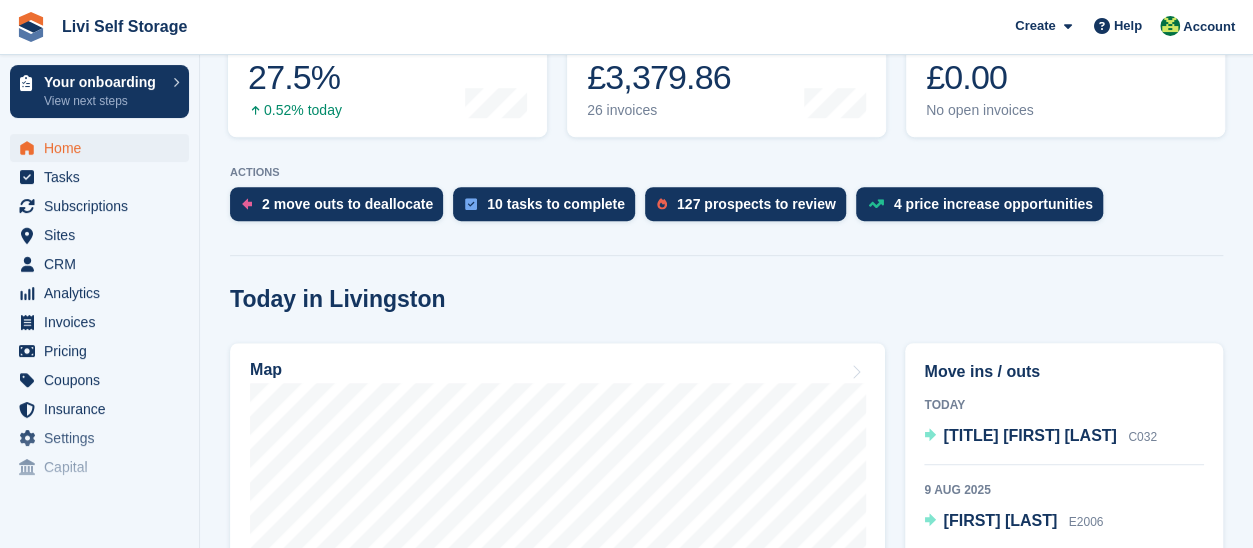 scroll, scrollTop: 500, scrollLeft: 0, axis: vertical 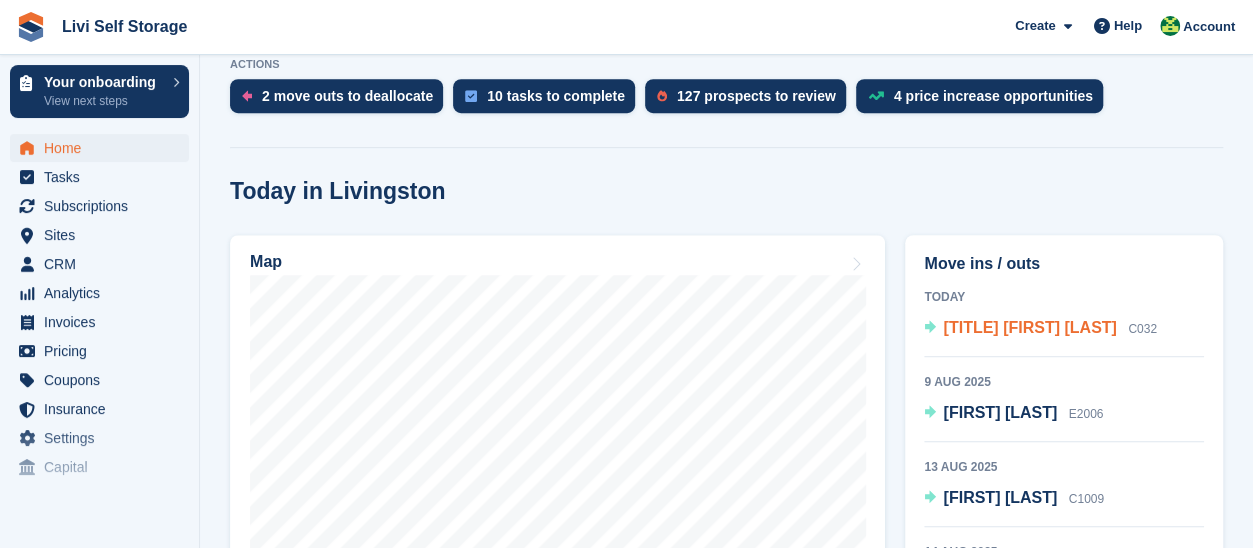 click on "[TITLE] [FIRST] [MIDDLE] [LAST]" at bounding box center (1029, 327) 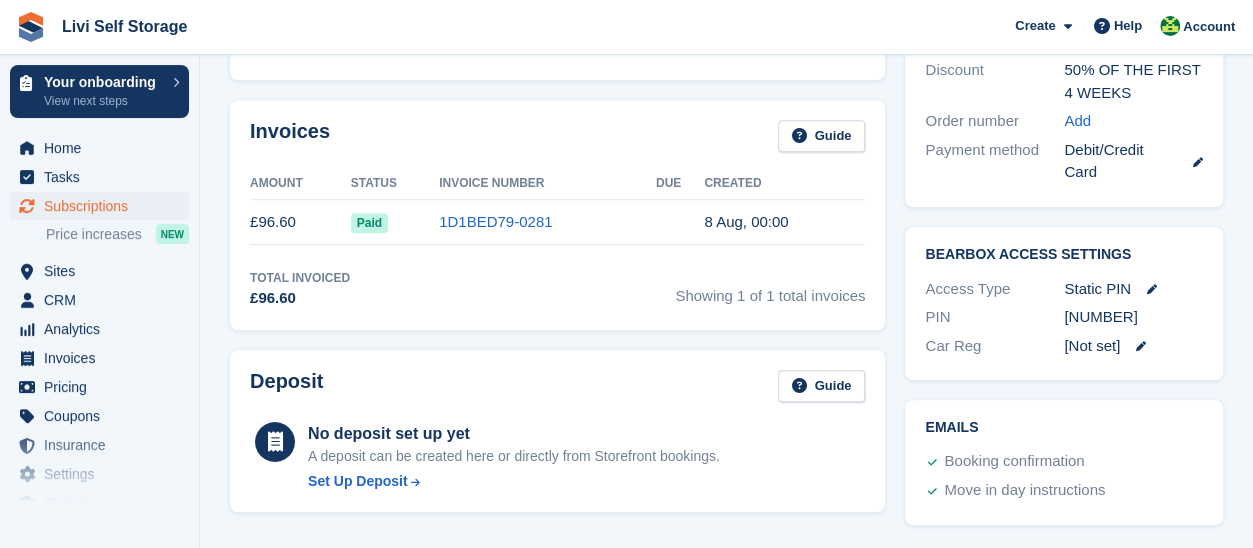 scroll, scrollTop: 500, scrollLeft: 0, axis: vertical 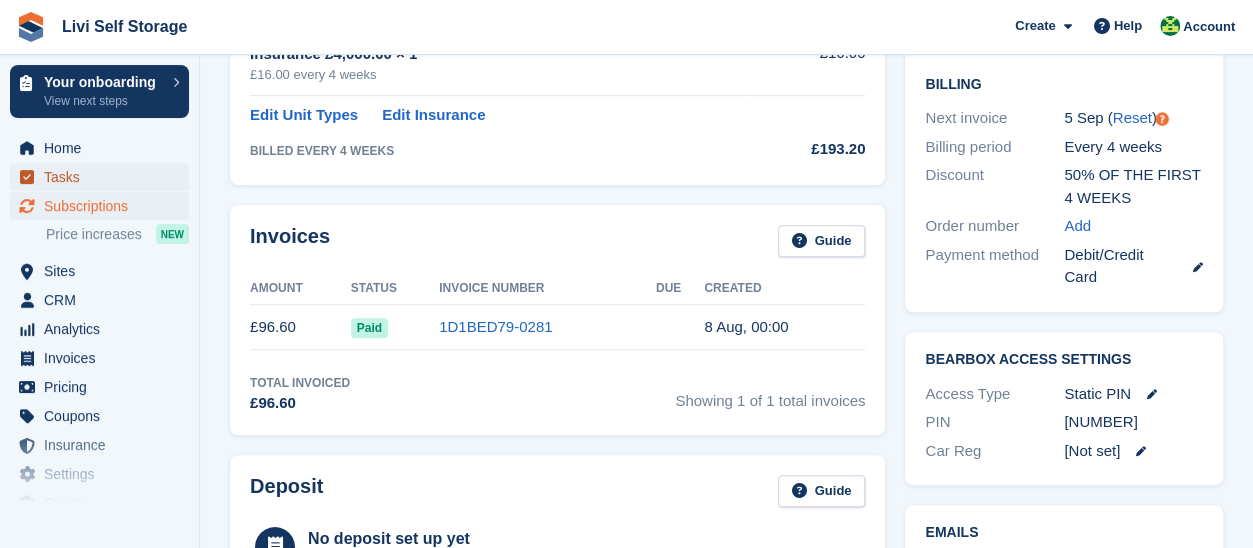 click on "Tasks" at bounding box center (104, 177) 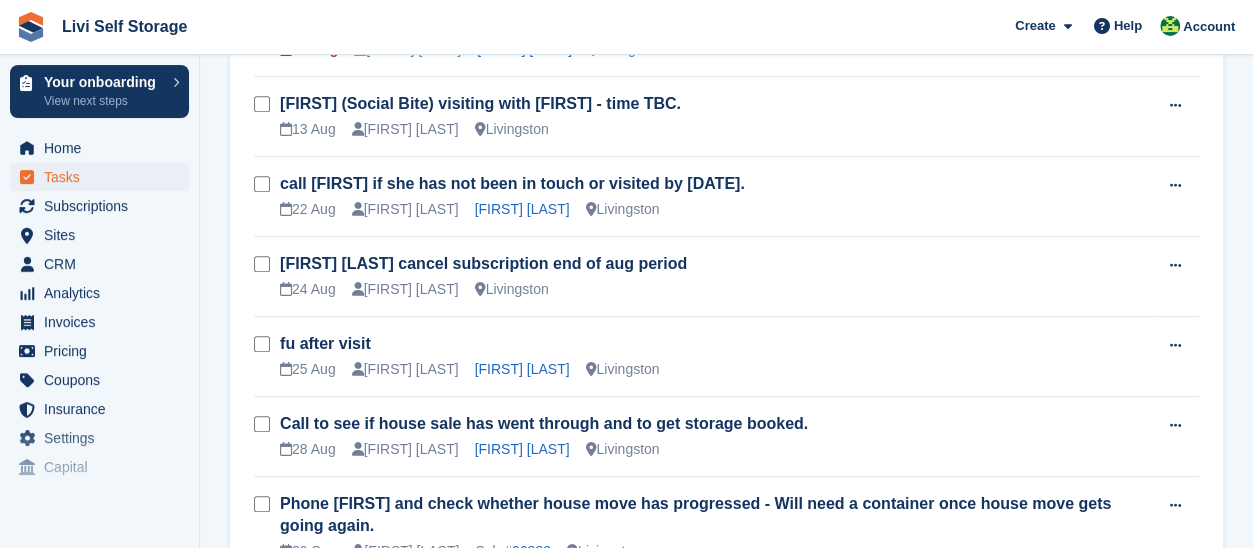 scroll, scrollTop: 0, scrollLeft: 0, axis: both 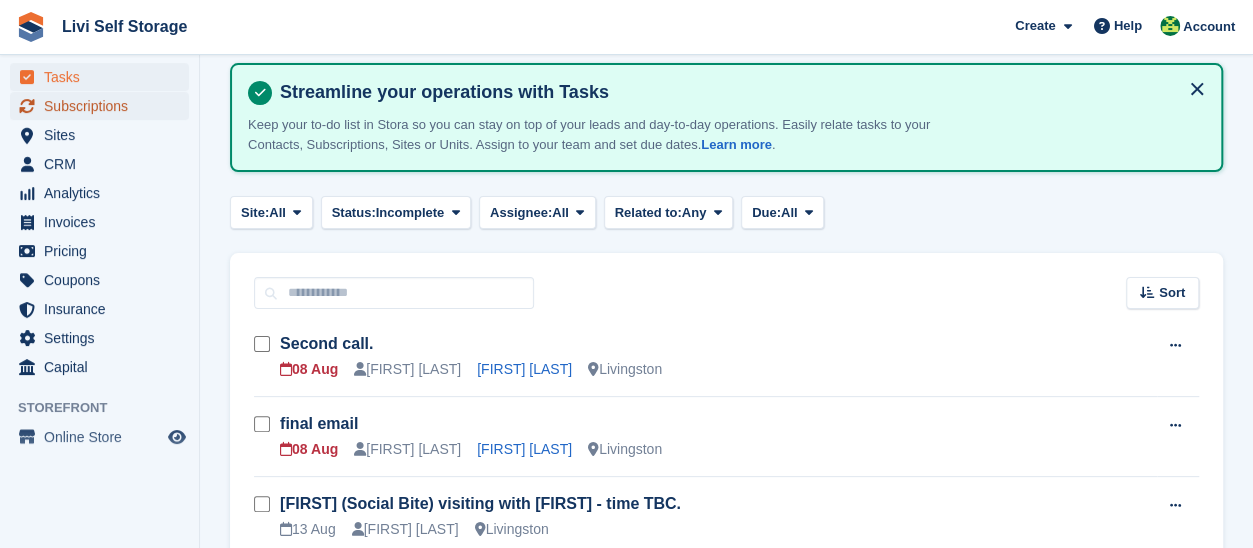 click on "Subscriptions" at bounding box center (104, 106) 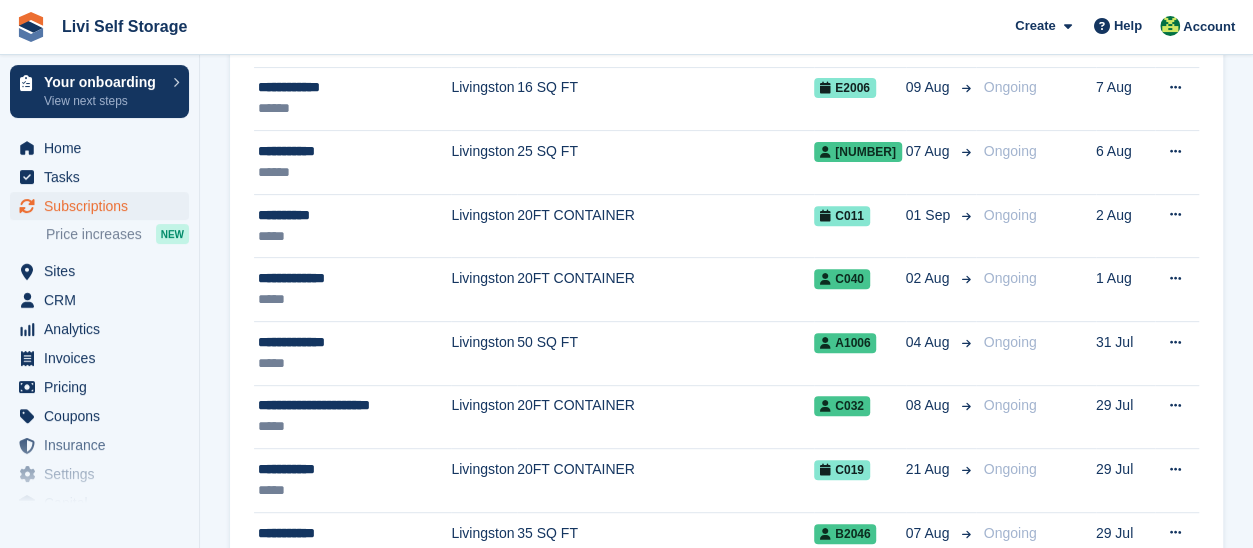 scroll, scrollTop: 300, scrollLeft: 0, axis: vertical 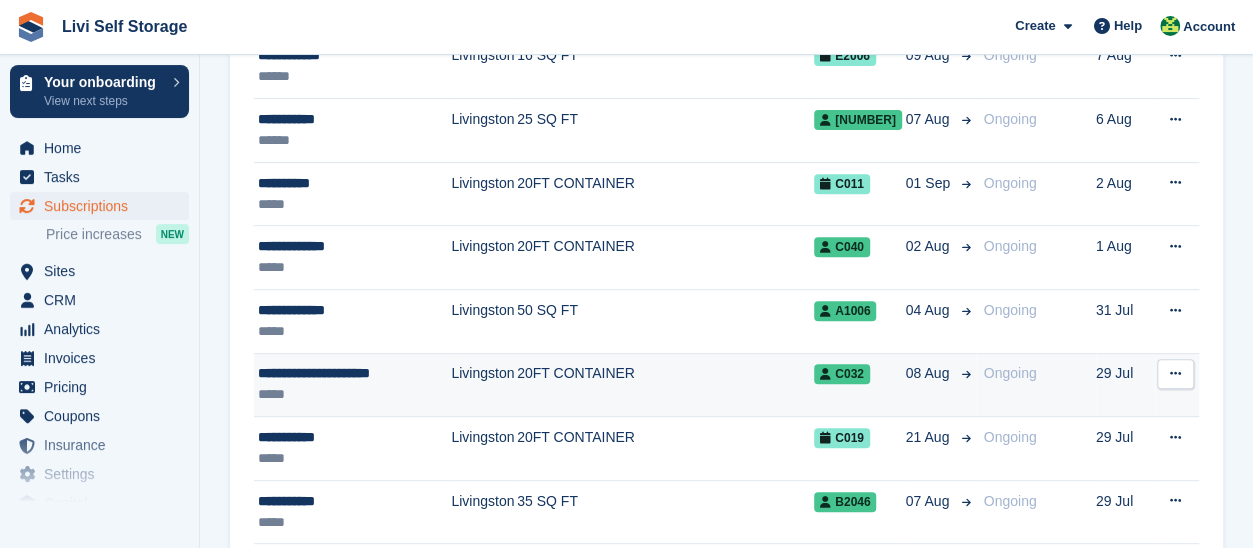 click on "**********" at bounding box center [350, 373] 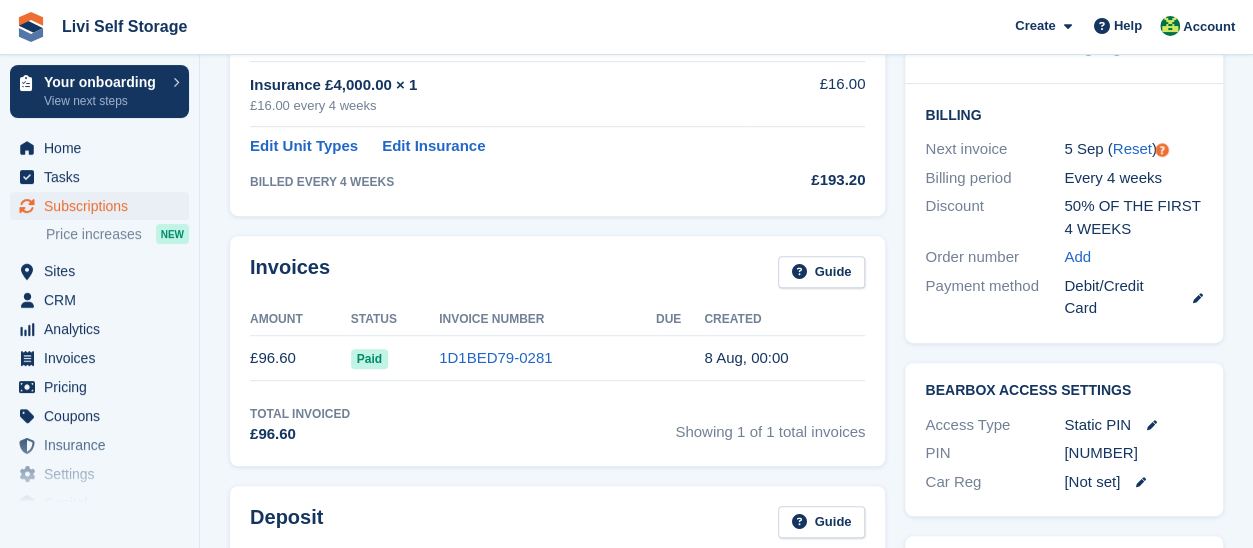 scroll, scrollTop: 500, scrollLeft: 0, axis: vertical 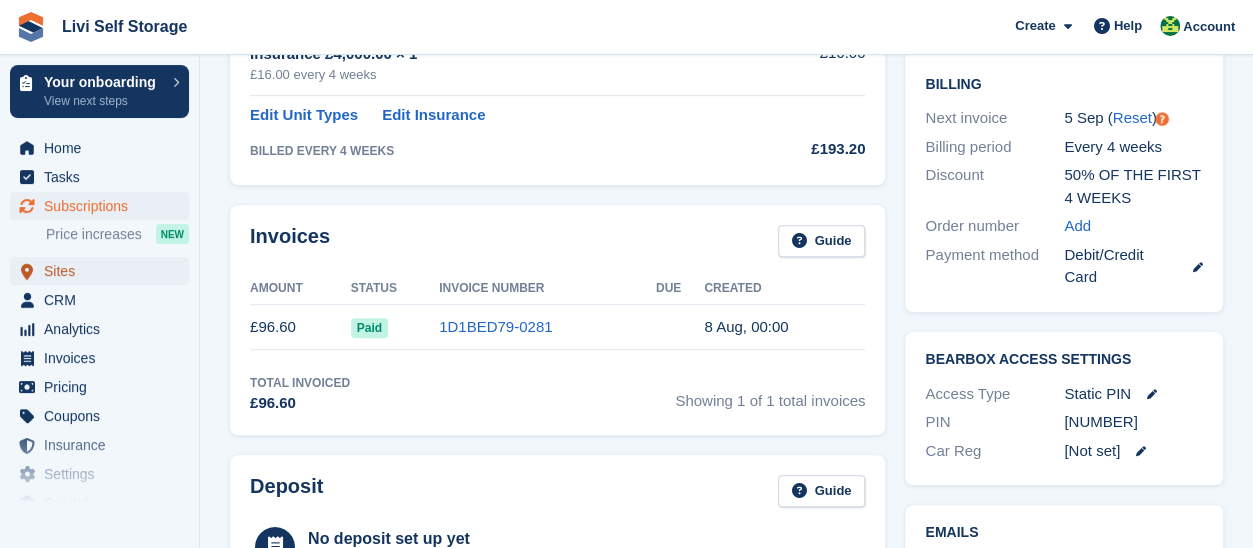 click on "Sites" at bounding box center [104, 271] 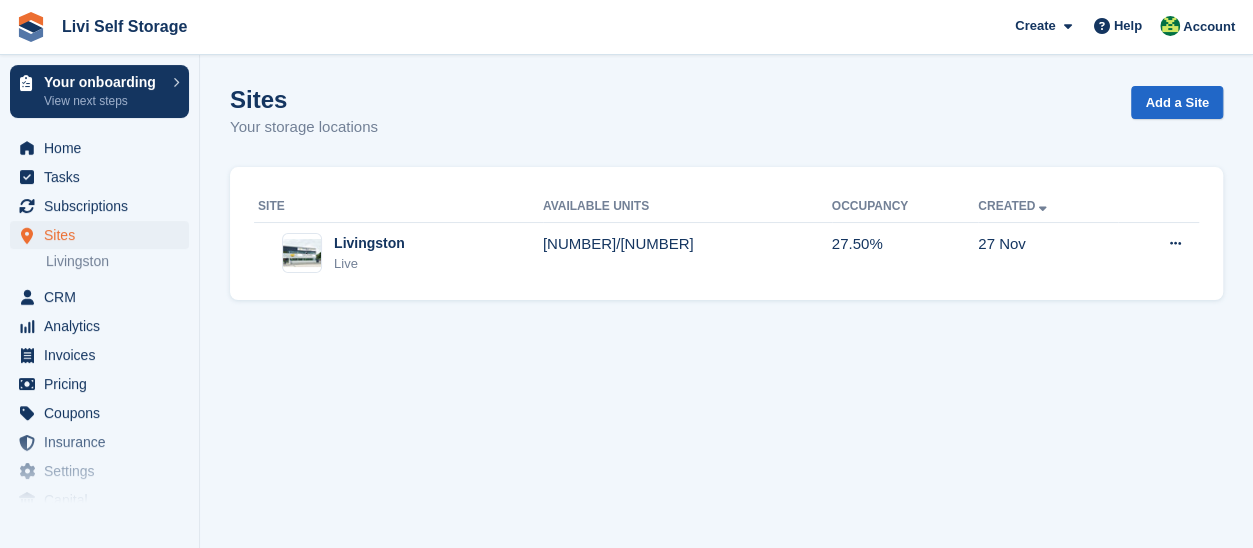 scroll, scrollTop: 0, scrollLeft: 0, axis: both 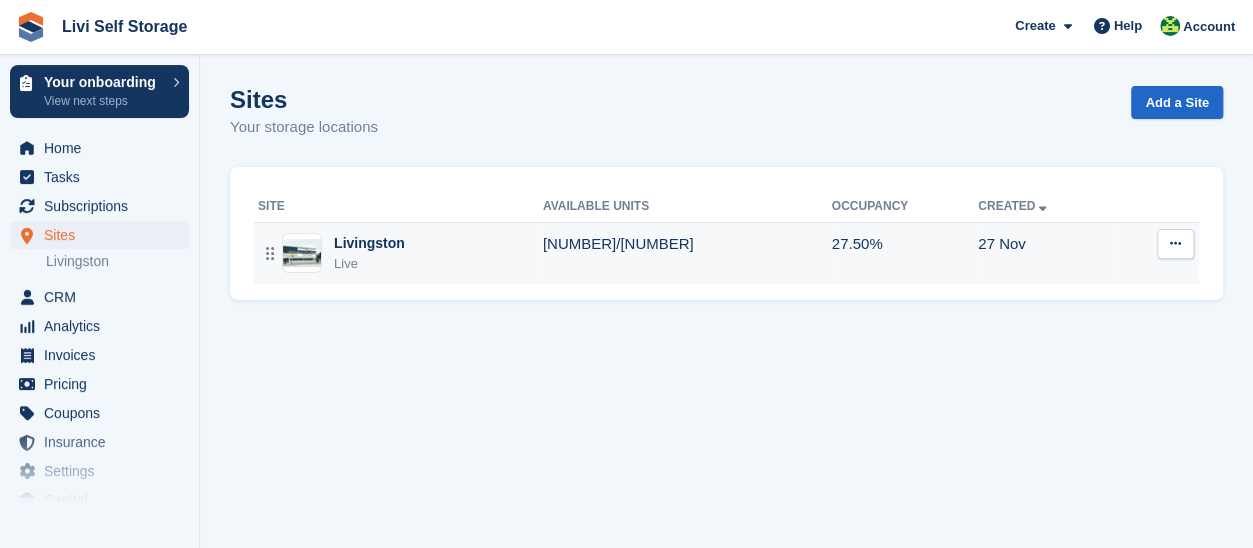 click at bounding box center (302, 253) 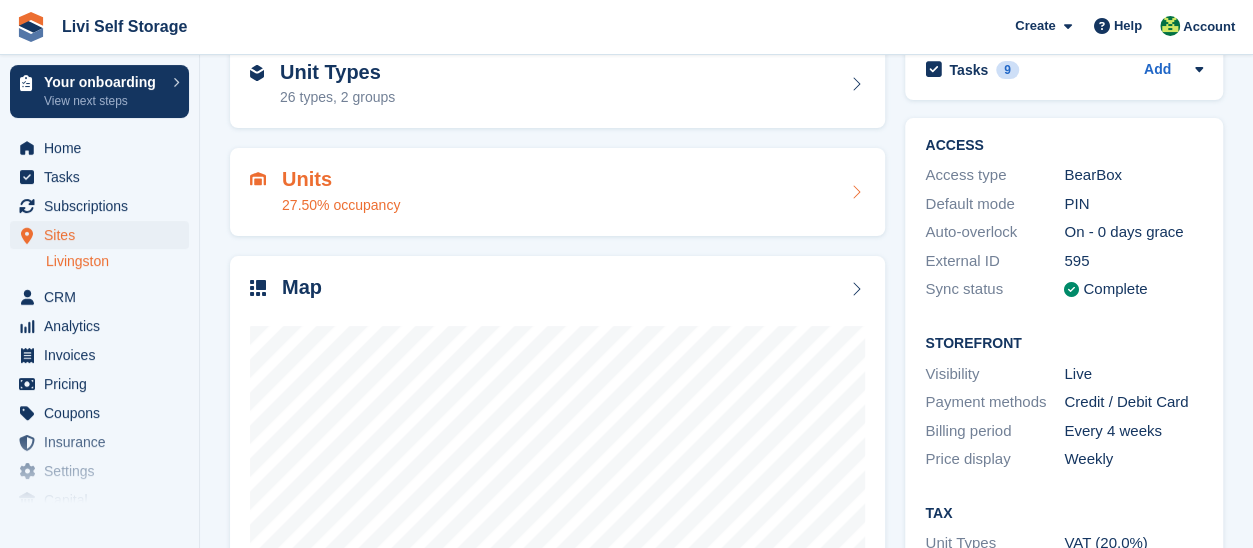scroll, scrollTop: 0, scrollLeft: 0, axis: both 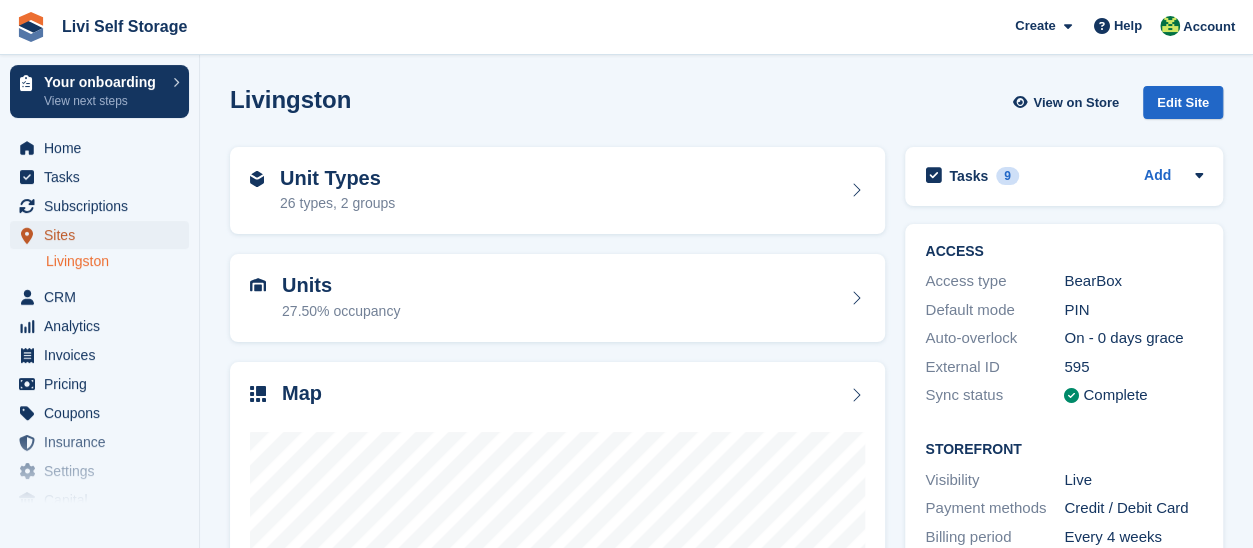 click on "Sites" at bounding box center (104, 235) 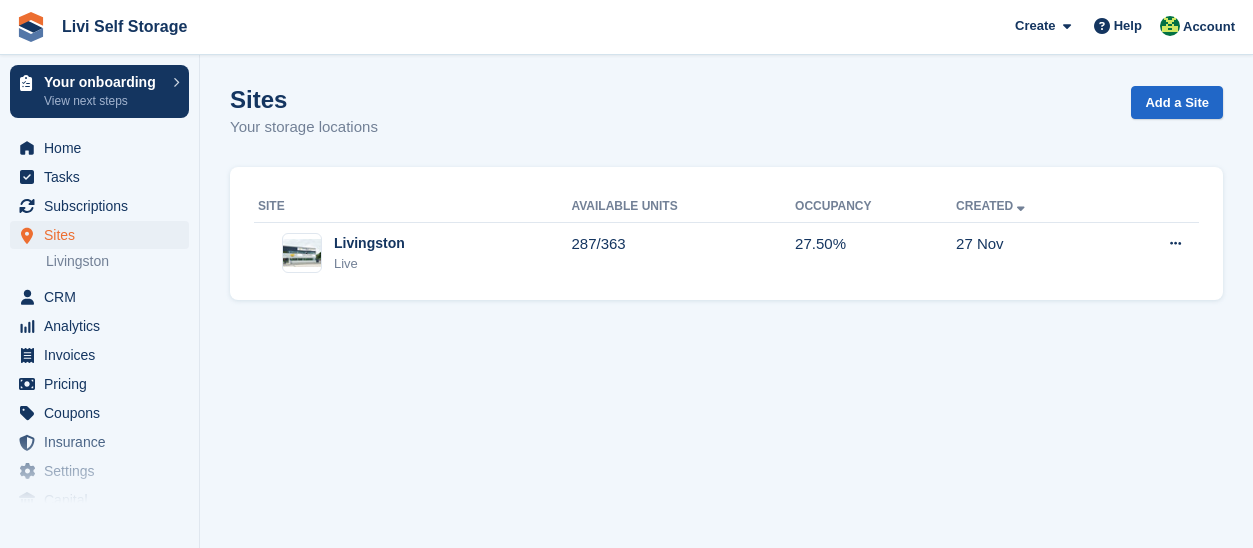 scroll, scrollTop: 0, scrollLeft: 0, axis: both 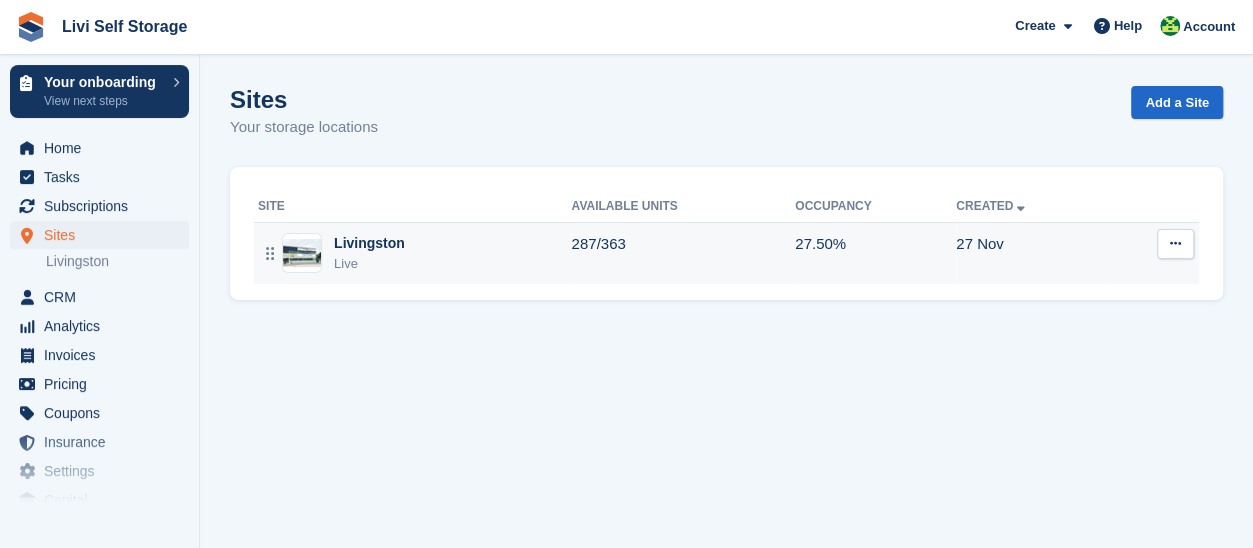 click at bounding box center [1175, 243] 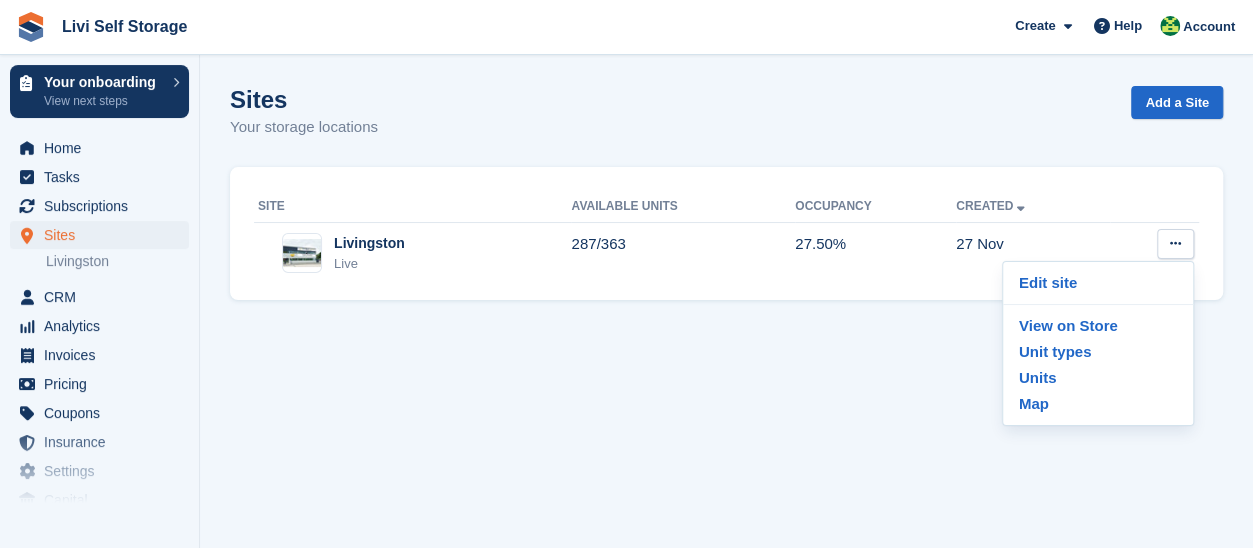 click on "Sites
Your storage locations
Add a Site
Site
Available Units
Occupancy
Created
[PERSON]
Live
287/363
27.50%
27 Nov
Edit site
View on Store
Unit types
Units Map" at bounding box center (726, 274) 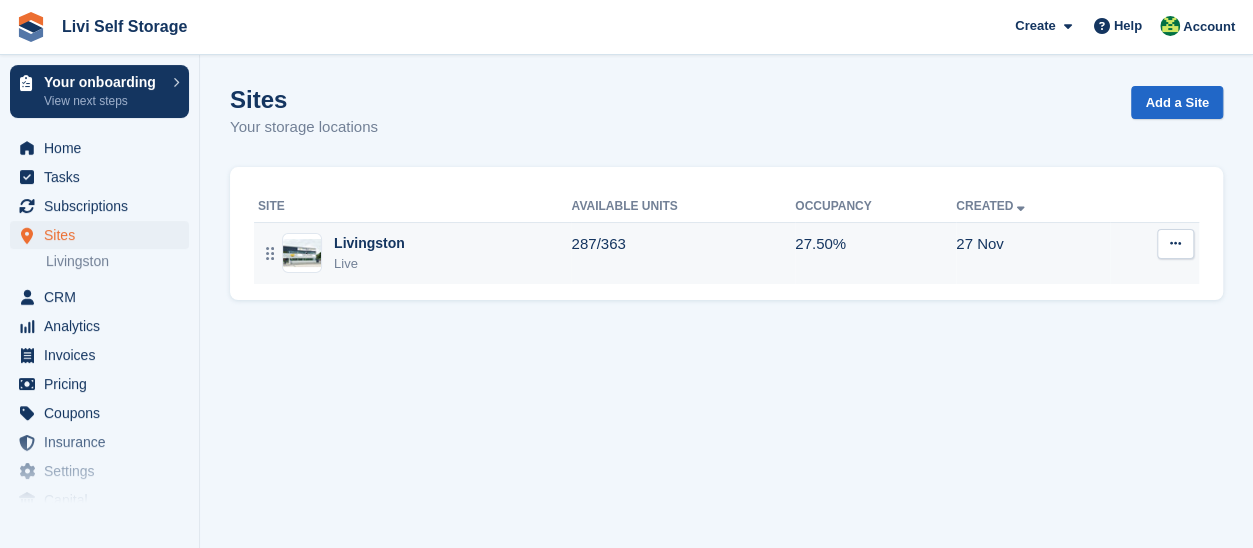 click on "Livingston" at bounding box center [369, 243] 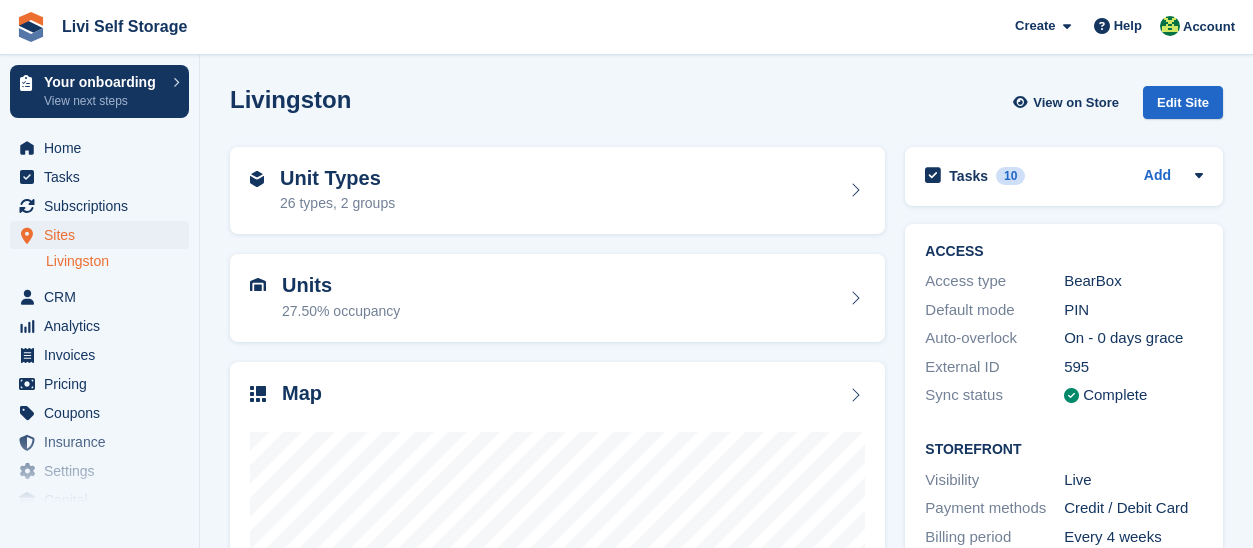 scroll, scrollTop: 0, scrollLeft: 0, axis: both 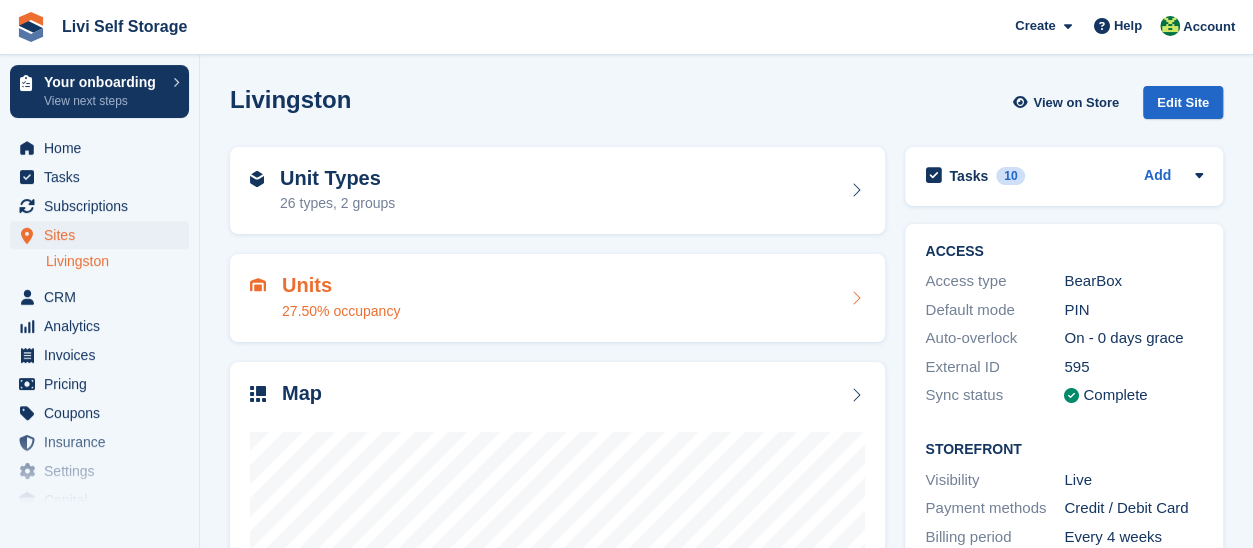 click on "Units" at bounding box center [341, 285] 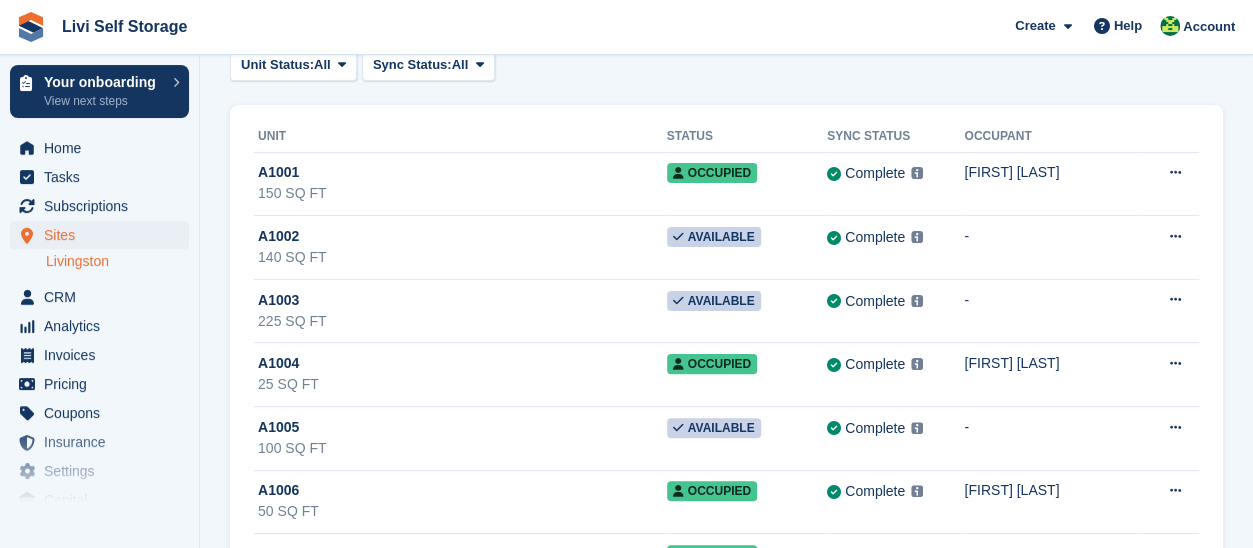 scroll, scrollTop: 0, scrollLeft: 0, axis: both 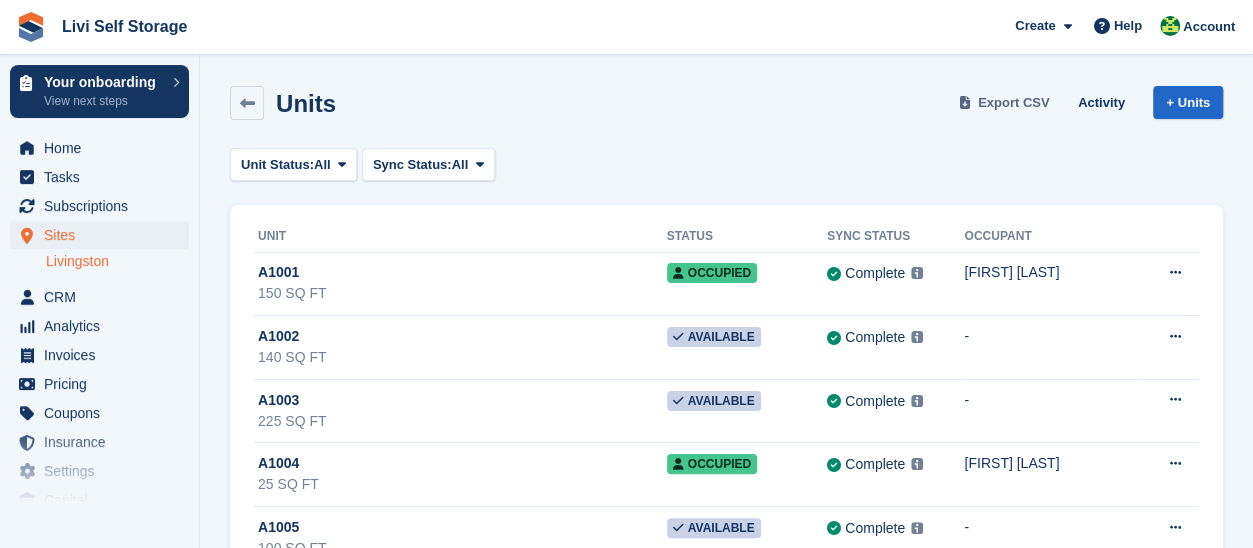 click on "Export CSV" at bounding box center [1014, 103] 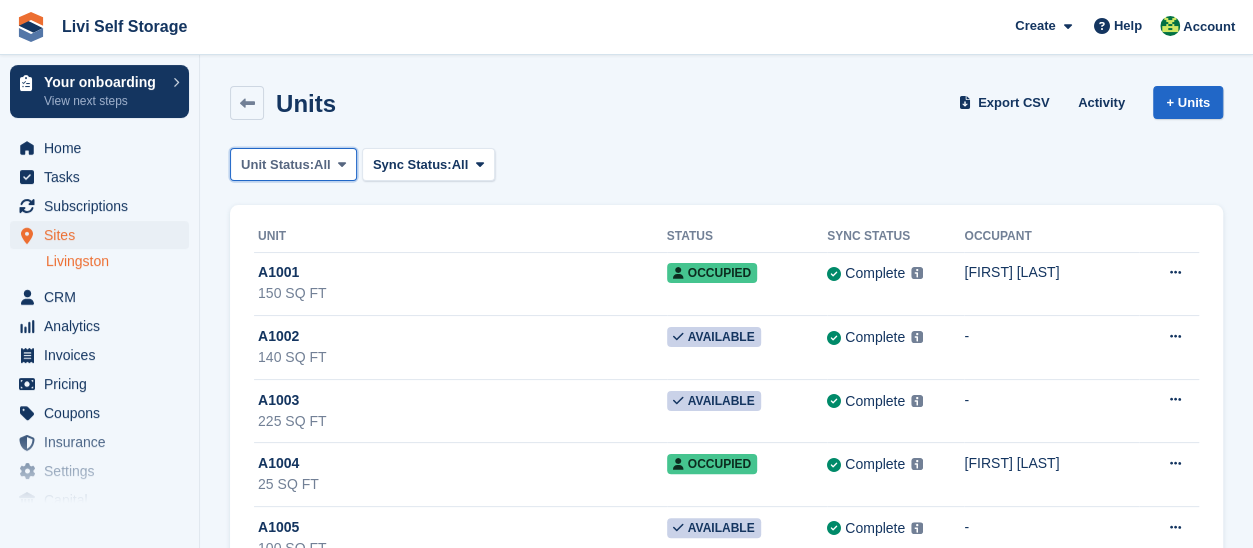 click at bounding box center (342, 164) 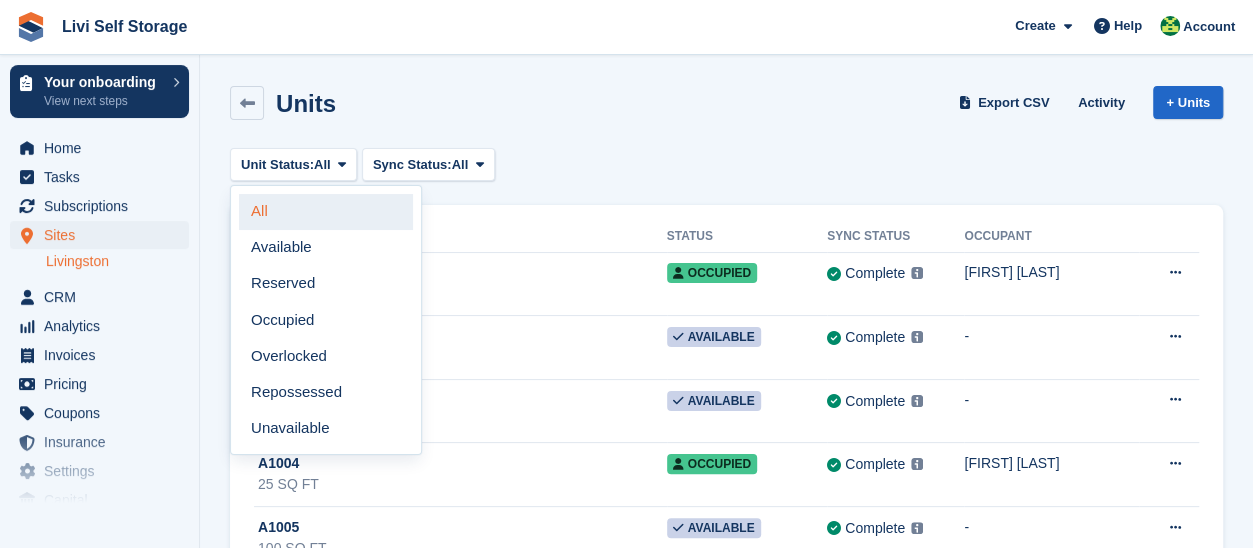 click on "All" at bounding box center (326, 212) 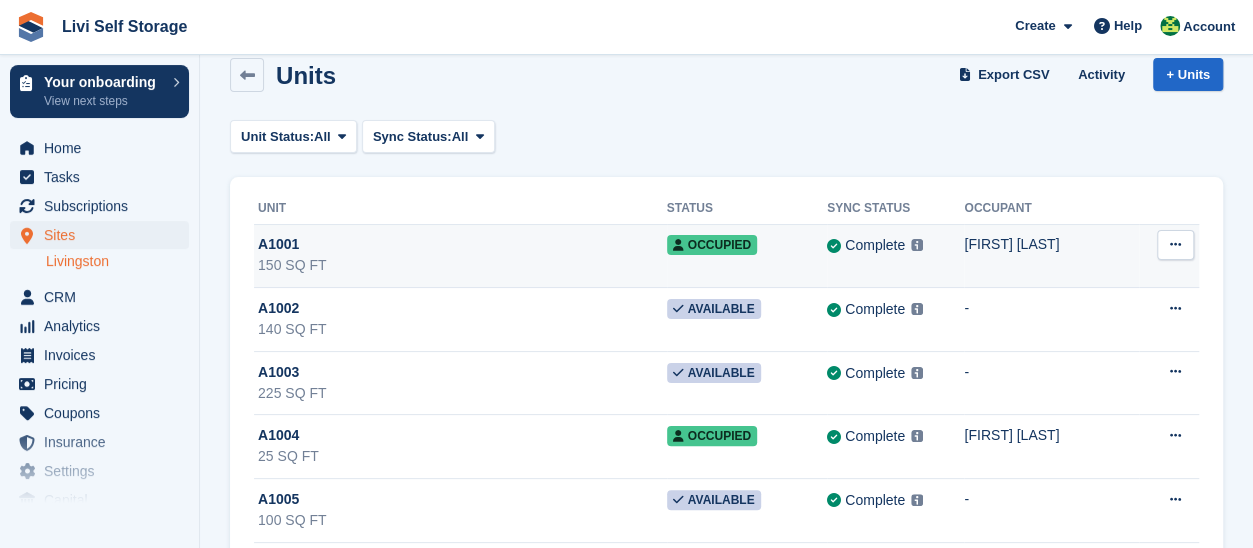 scroll, scrollTop: 0, scrollLeft: 0, axis: both 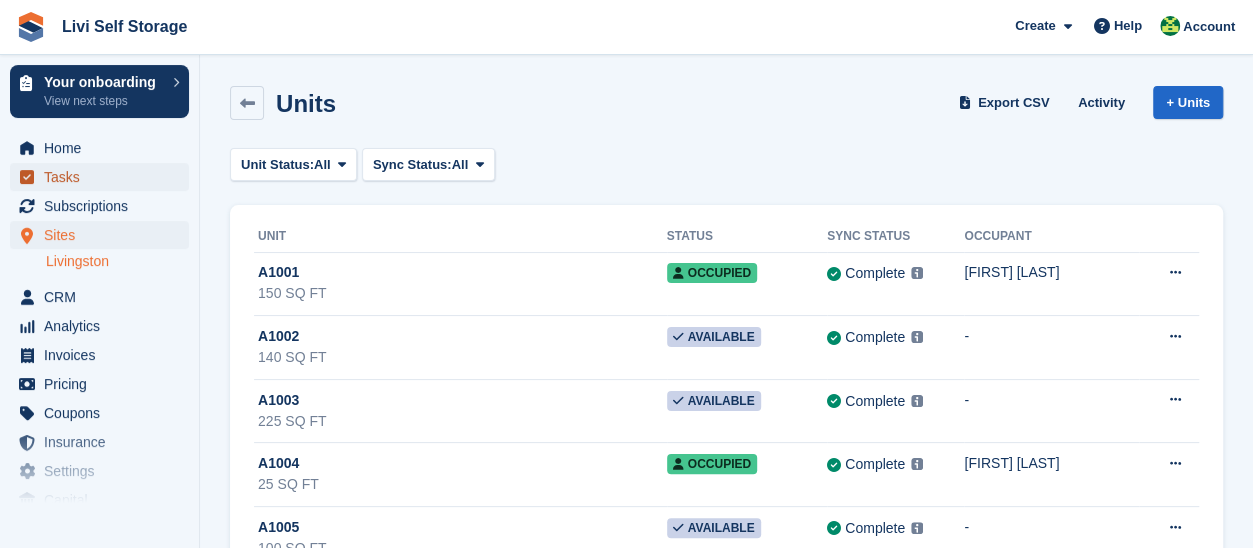 click on "Tasks" at bounding box center [104, 177] 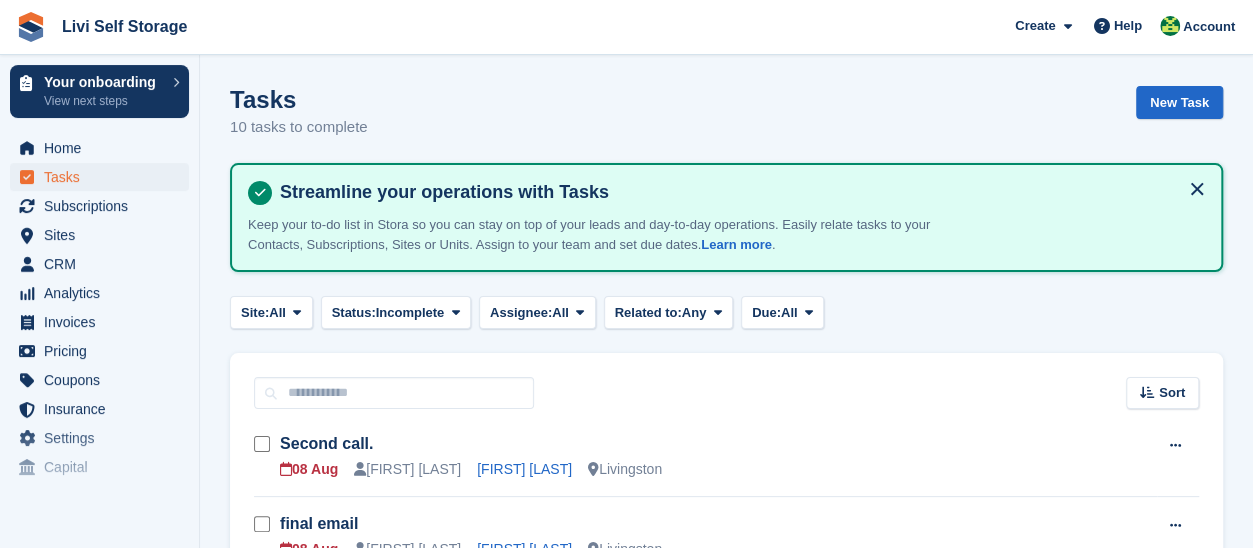 scroll, scrollTop: 100, scrollLeft: 0, axis: vertical 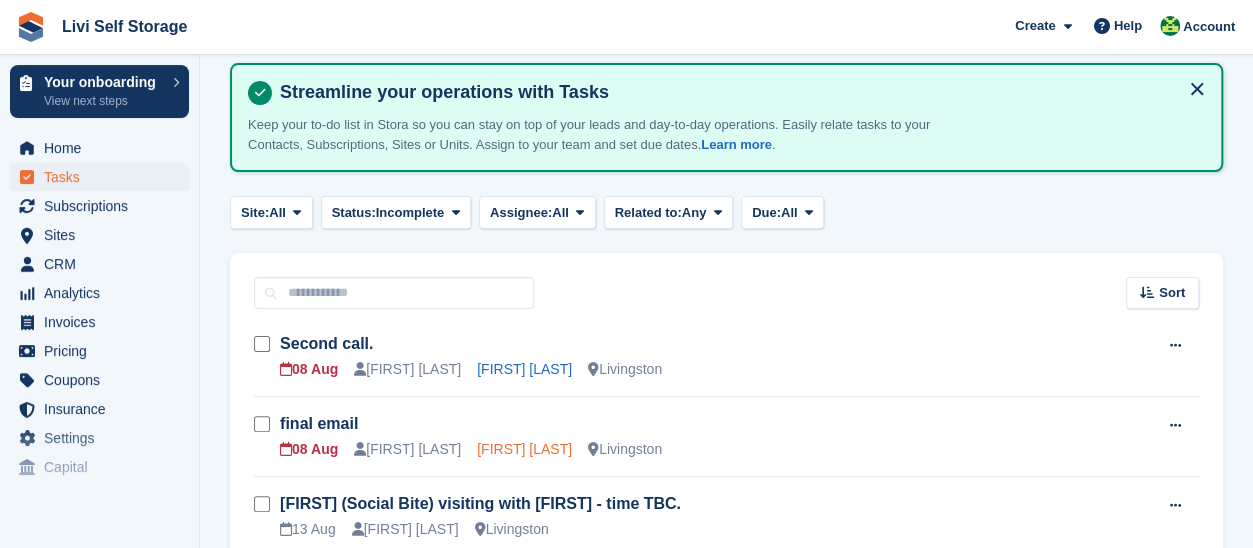 click on "Rebecca Reid" at bounding box center (524, 449) 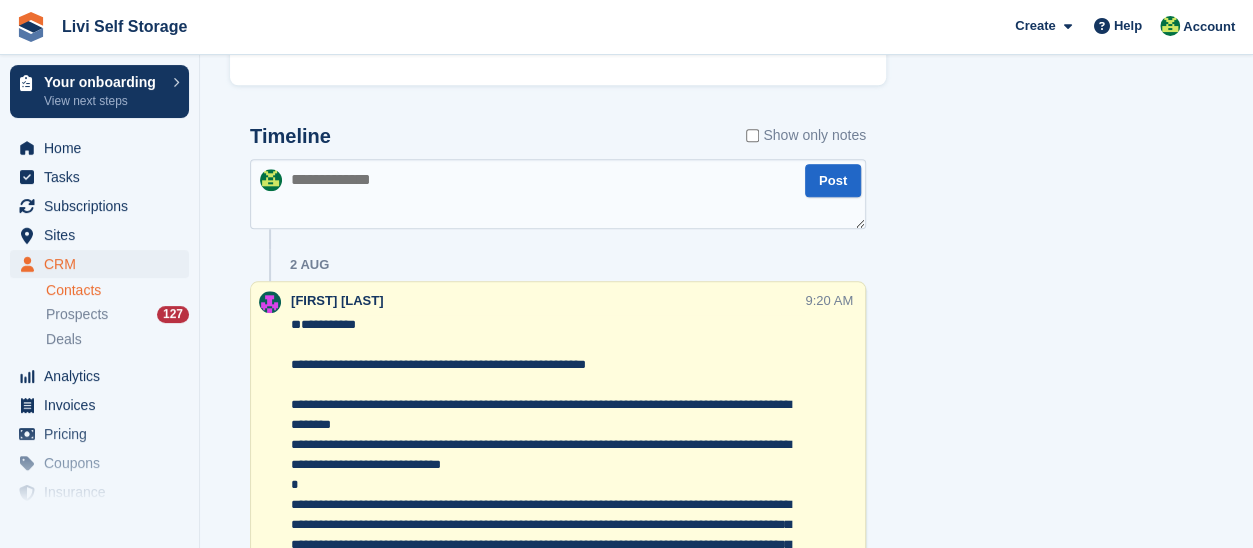scroll, scrollTop: 700, scrollLeft: 0, axis: vertical 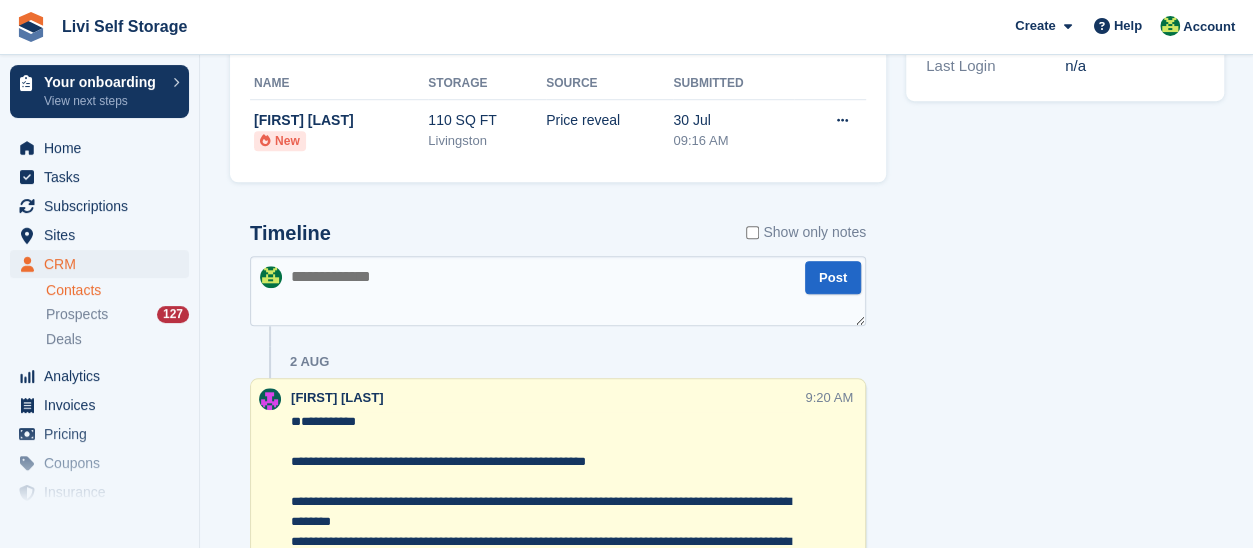 paste on "**********" 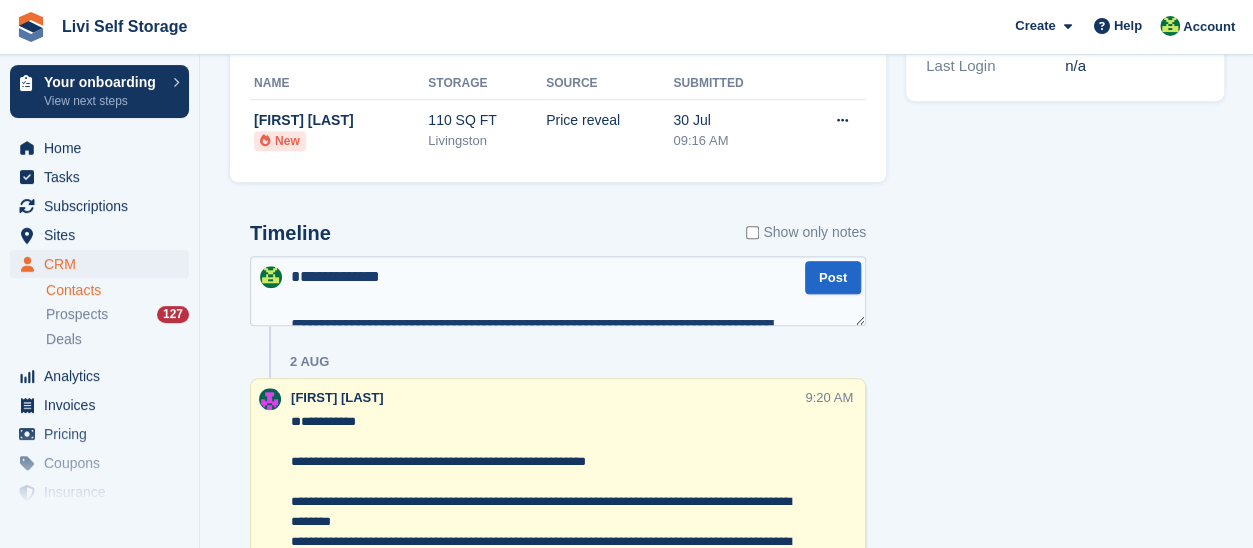 scroll, scrollTop: 538, scrollLeft: 0, axis: vertical 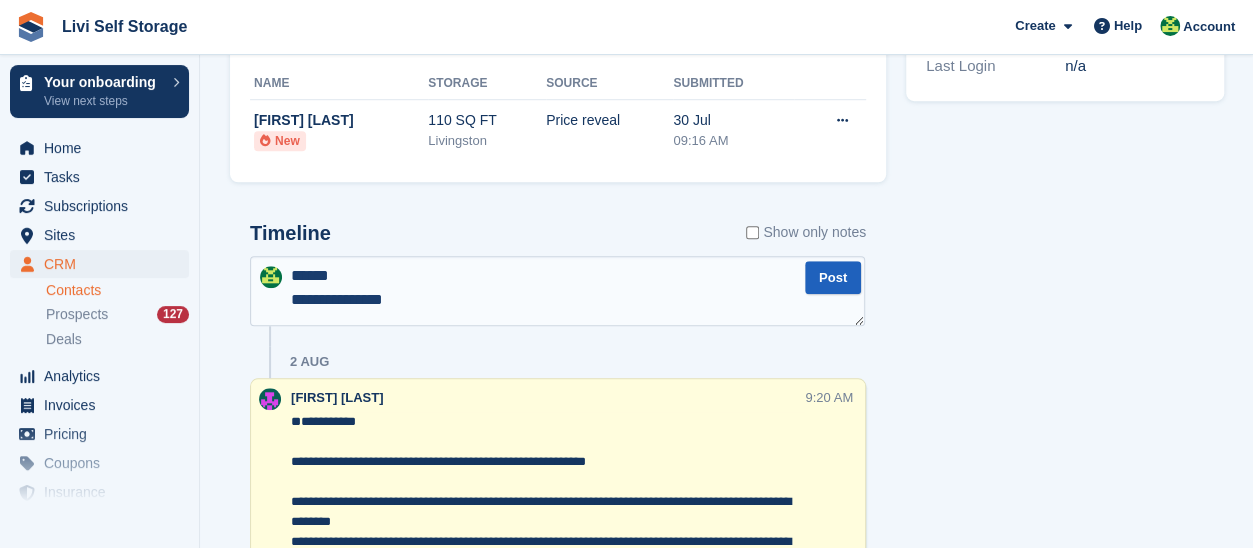 type on "**********" 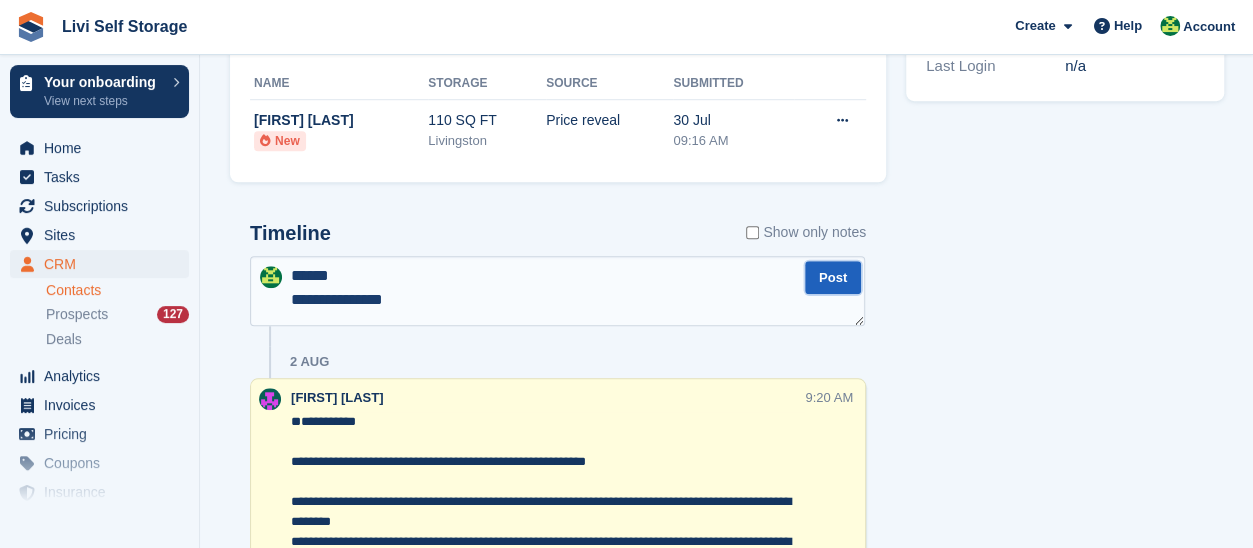 click on "Post" at bounding box center [833, 277] 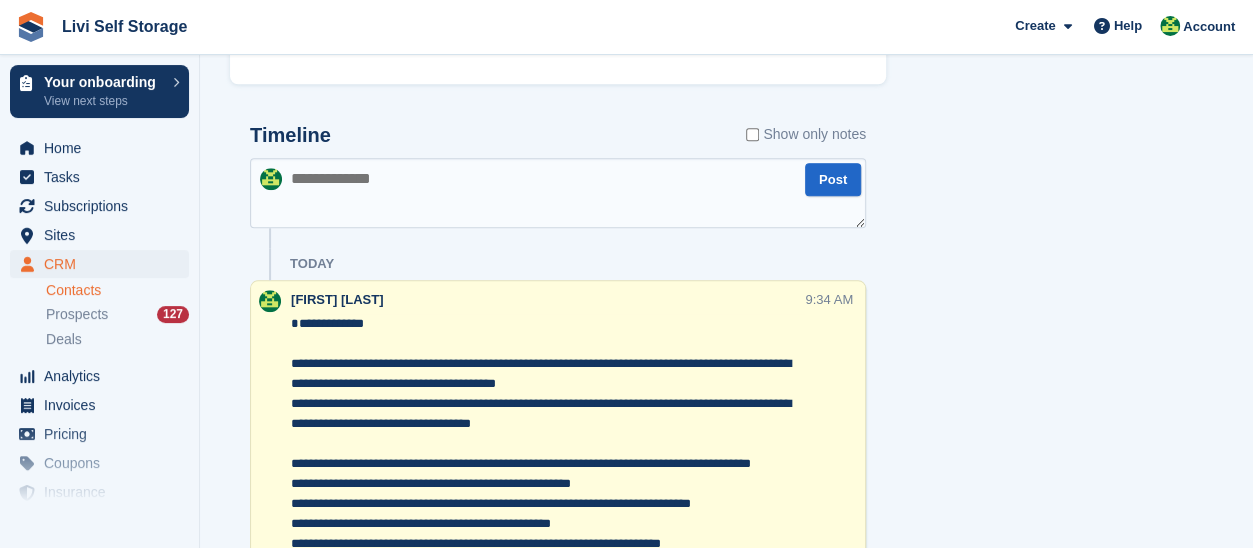 scroll, scrollTop: 800, scrollLeft: 0, axis: vertical 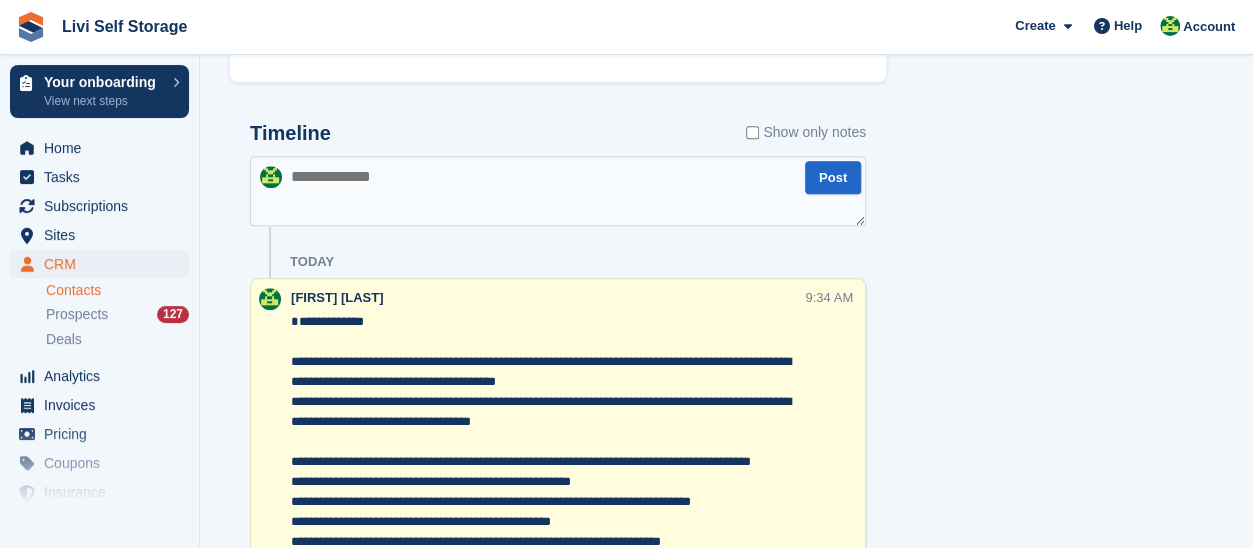 click at bounding box center (558, 191) 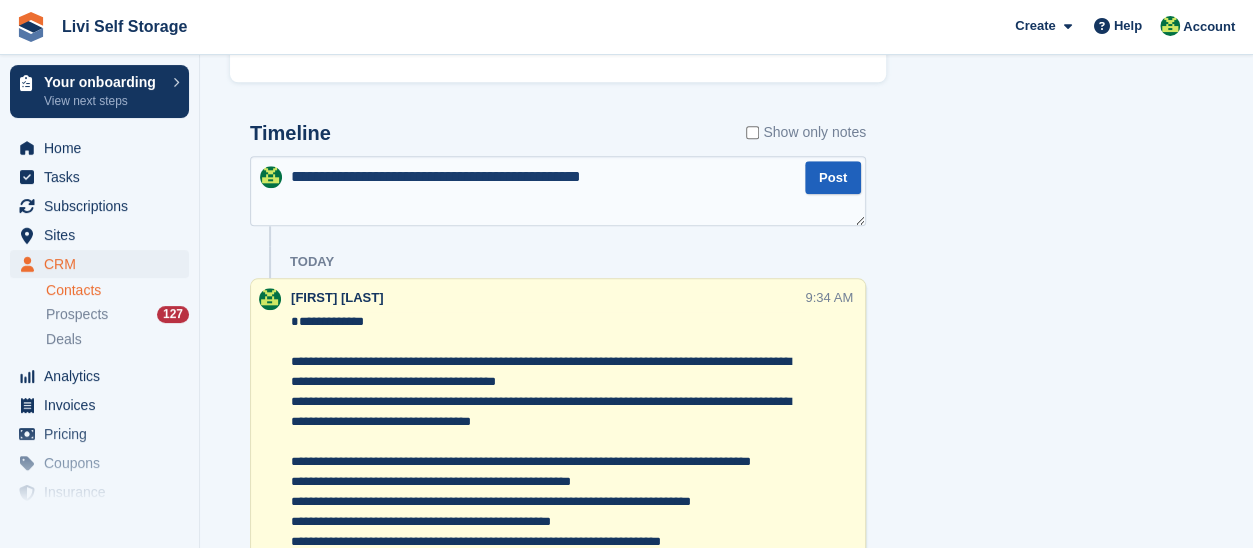 type on "**********" 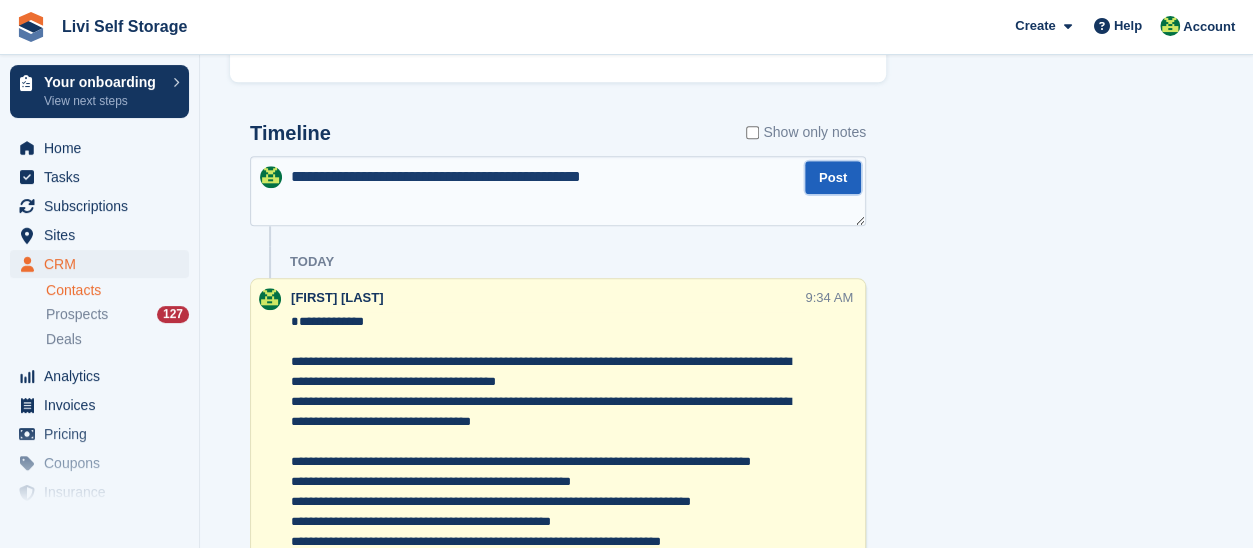 click on "Post" at bounding box center [833, 177] 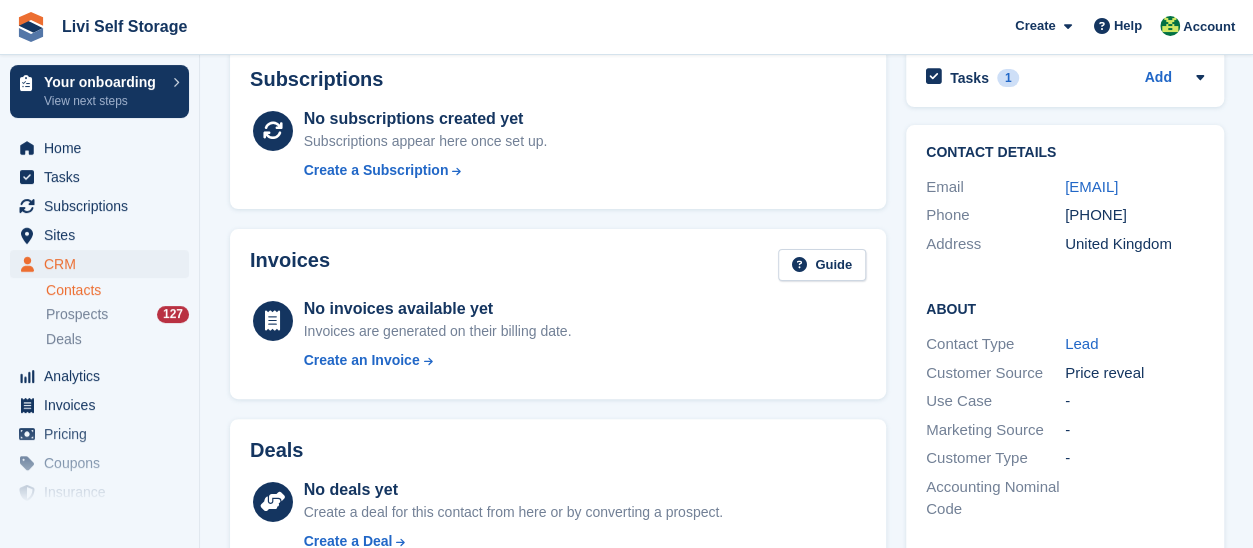 scroll, scrollTop: 0, scrollLeft: 0, axis: both 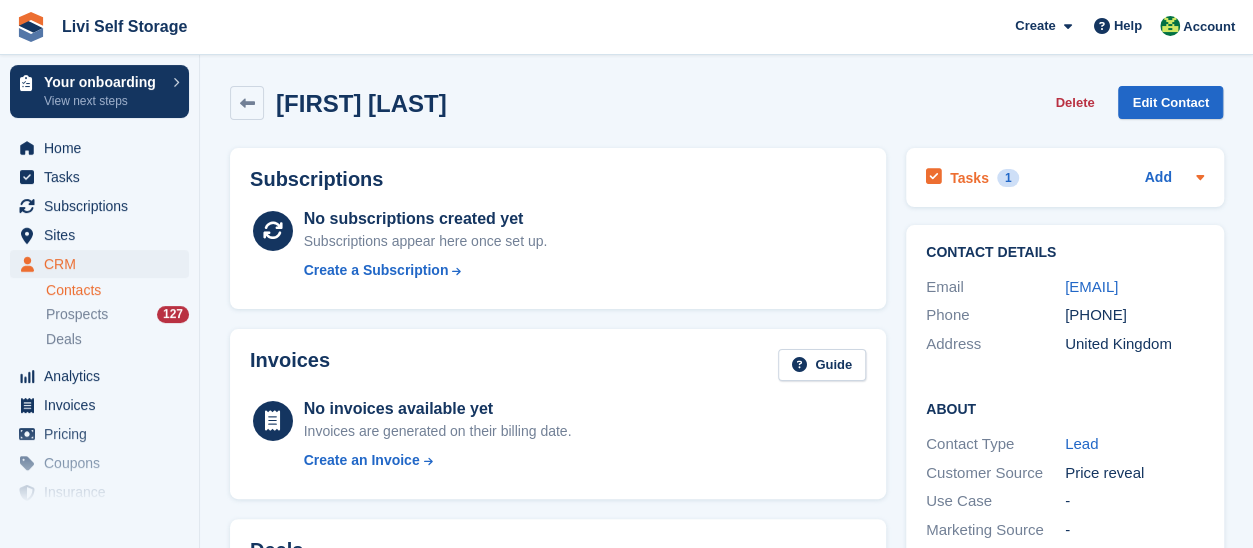 click at bounding box center [934, 177] 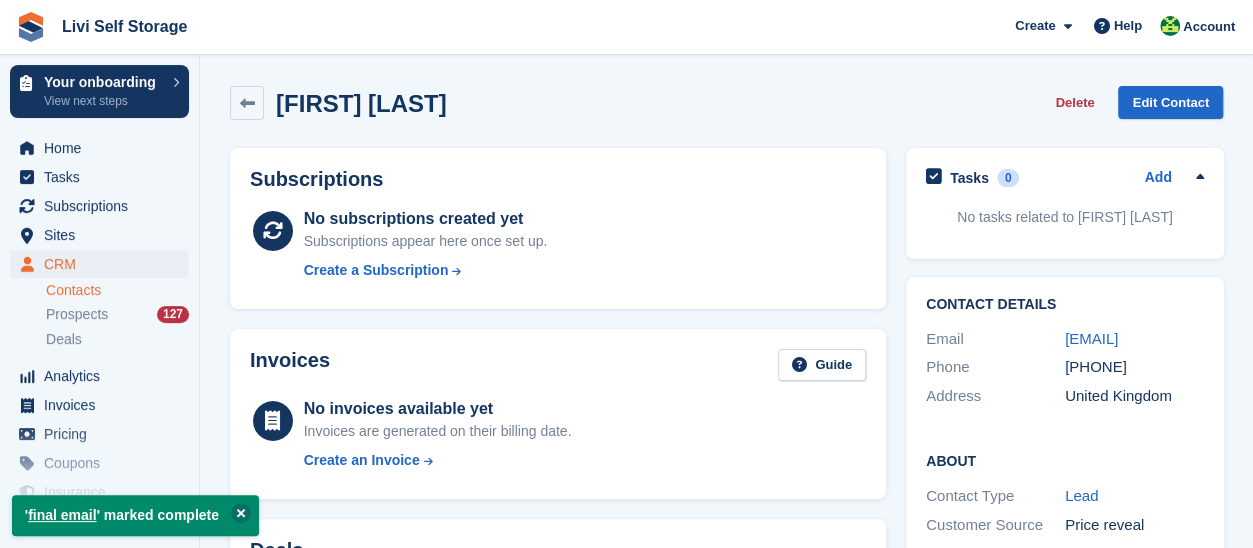 click at bounding box center [241, 513] 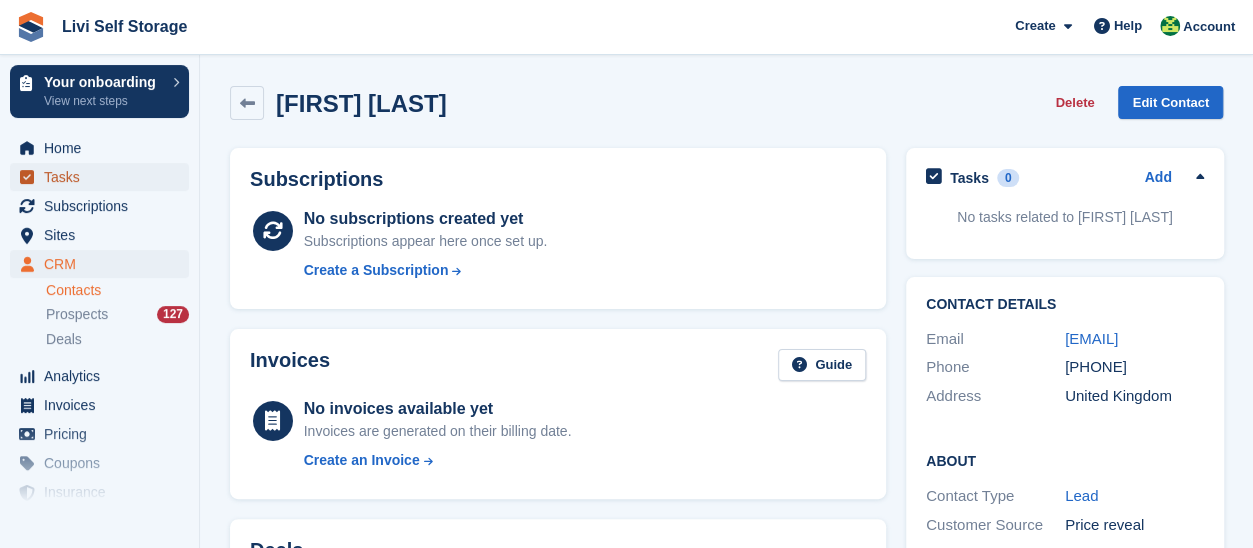 click on "Tasks" at bounding box center [104, 177] 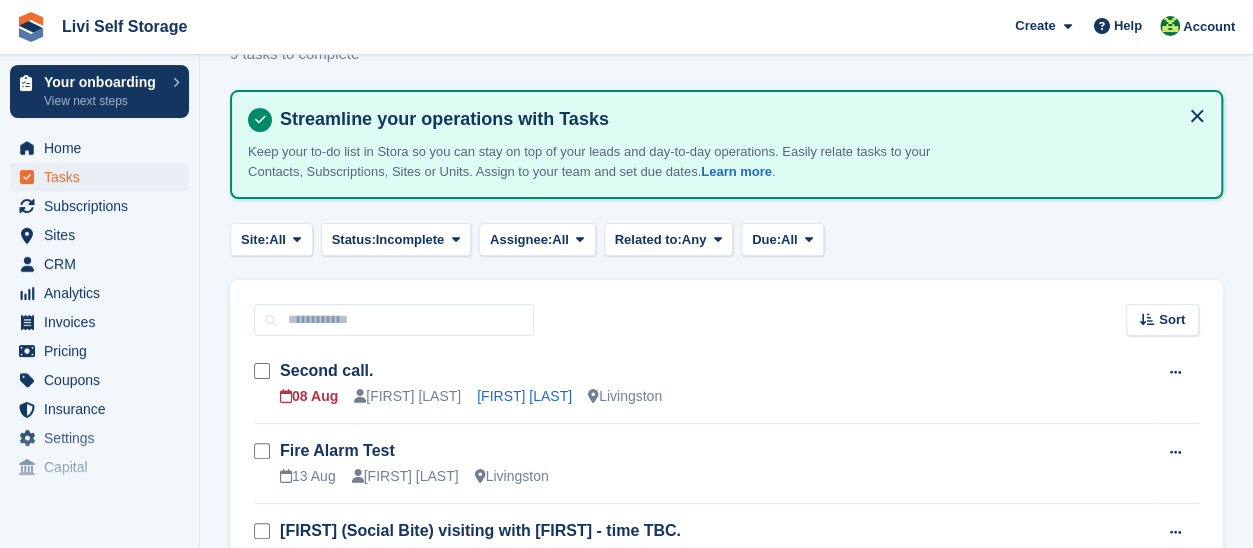 scroll, scrollTop: 100, scrollLeft: 0, axis: vertical 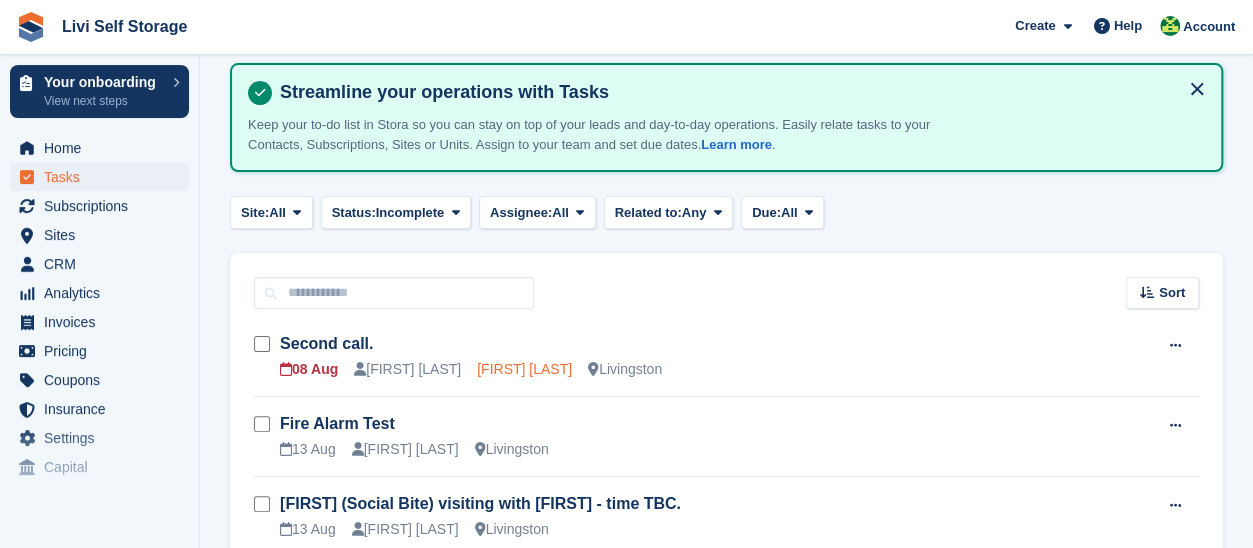 click on "Jonathan Smith" at bounding box center (524, 369) 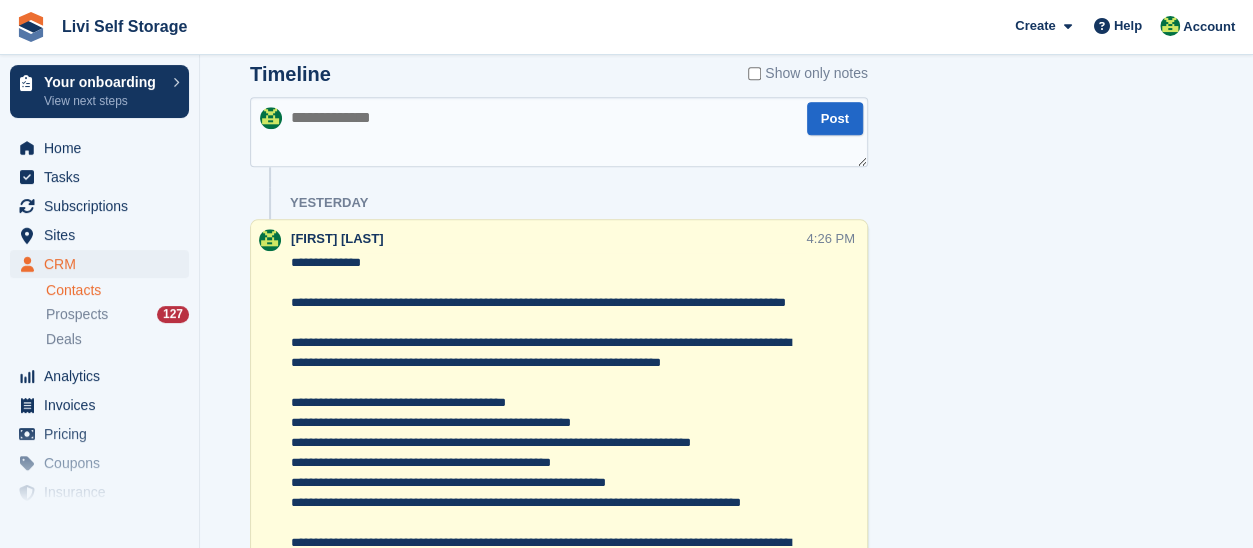 scroll, scrollTop: 700, scrollLeft: 0, axis: vertical 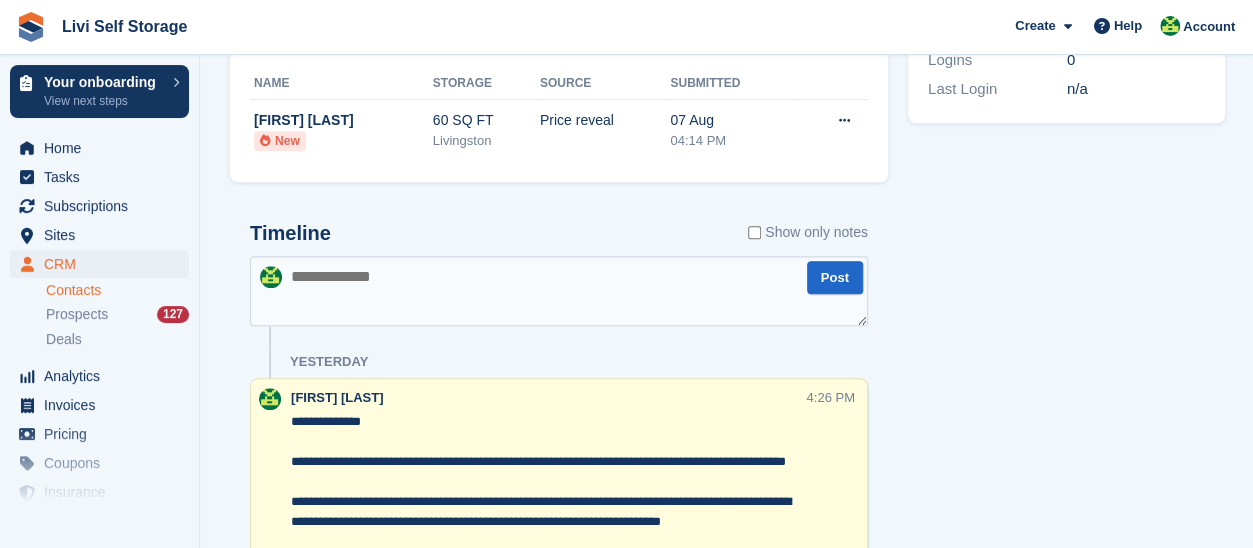 click at bounding box center [559, 291] 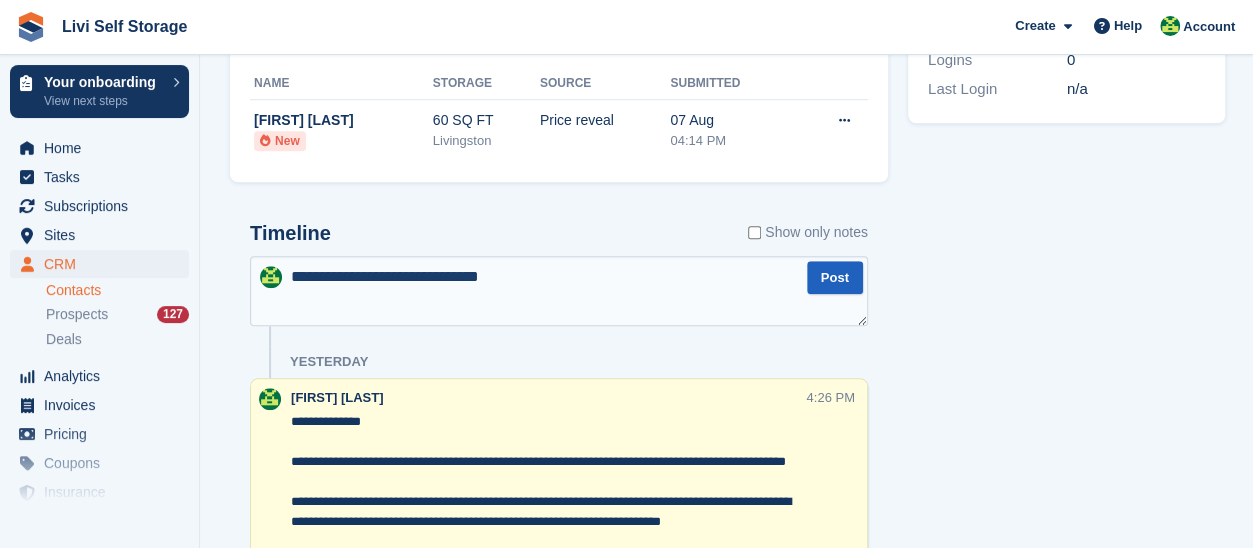 type on "**********" 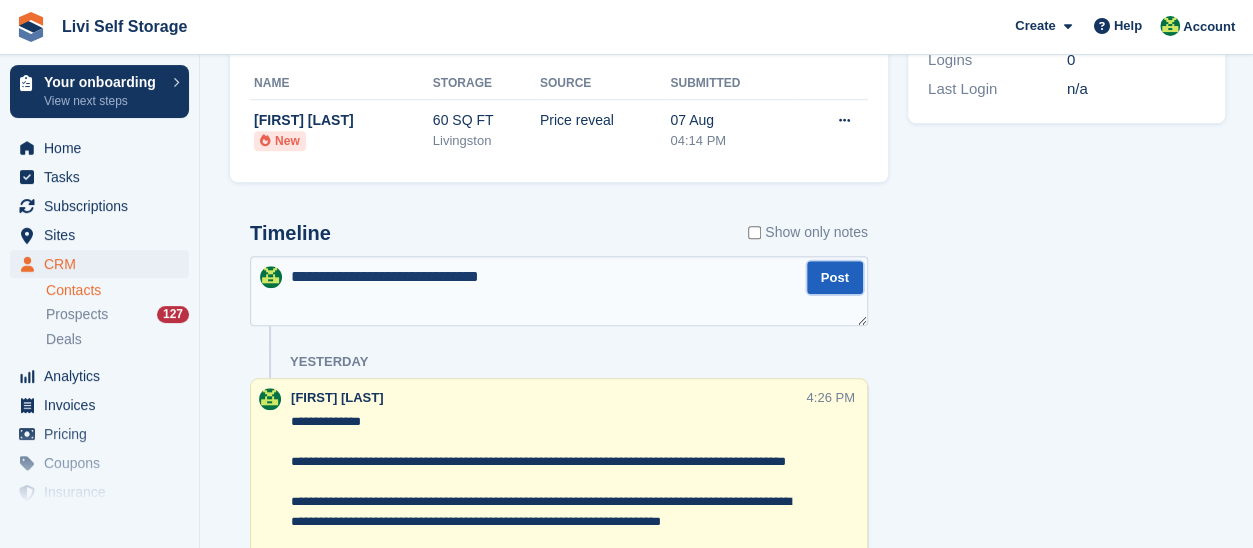 click on "Post" at bounding box center [835, 277] 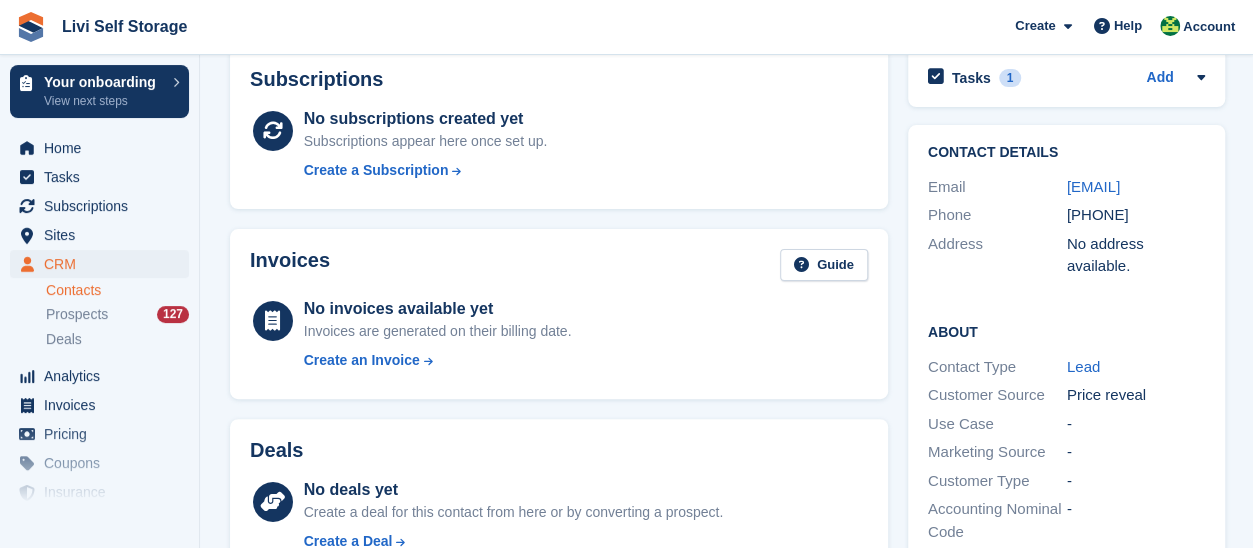 scroll, scrollTop: 0, scrollLeft: 0, axis: both 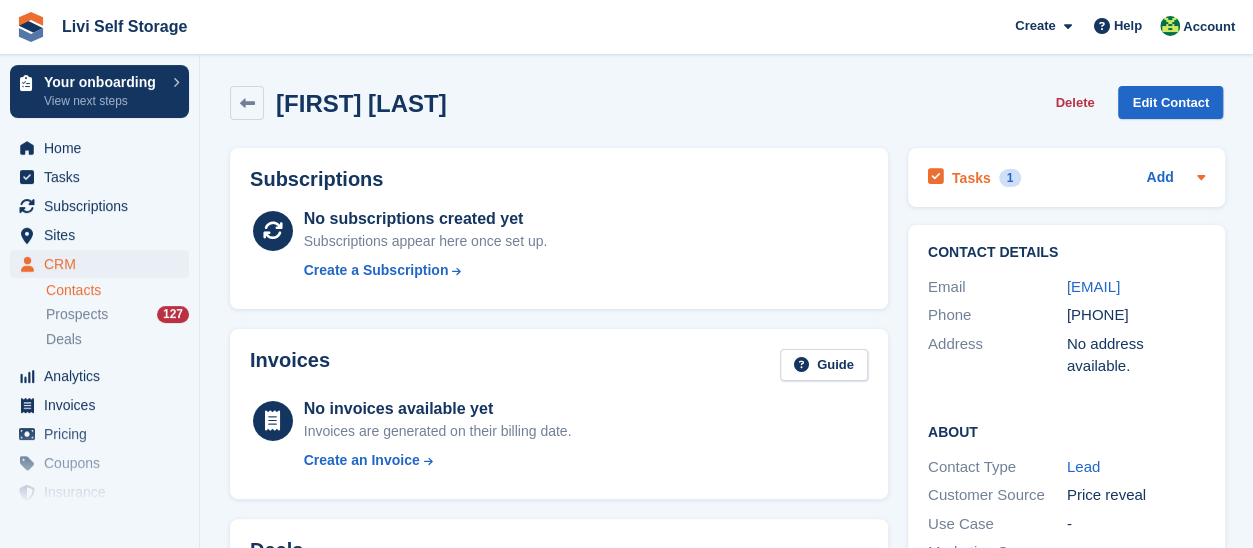click at bounding box center (936, 177) 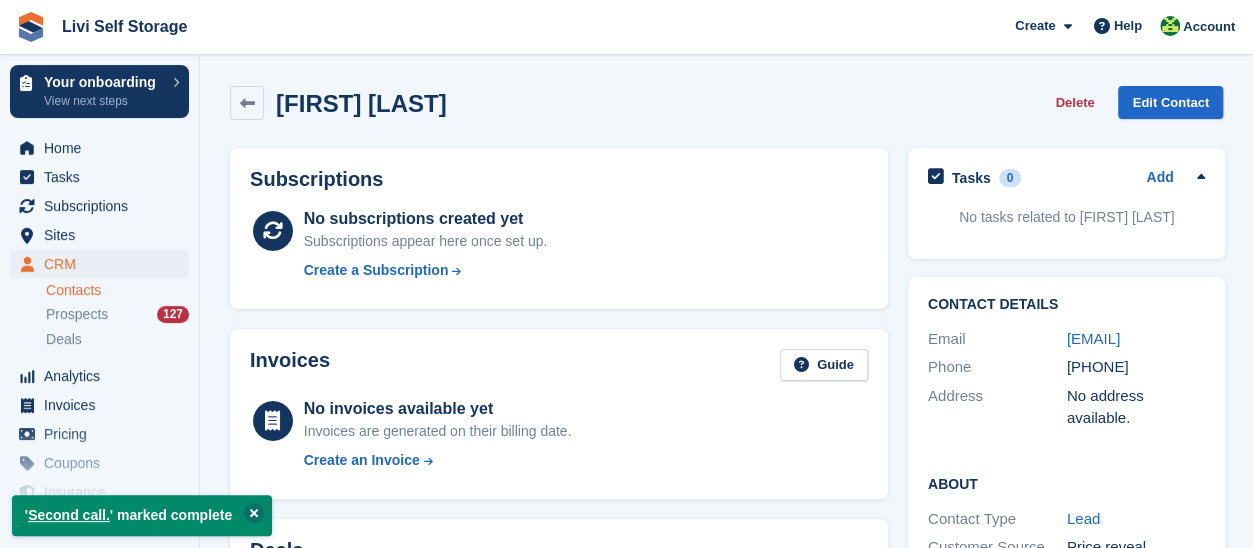 click at bounding box center [254, 513] 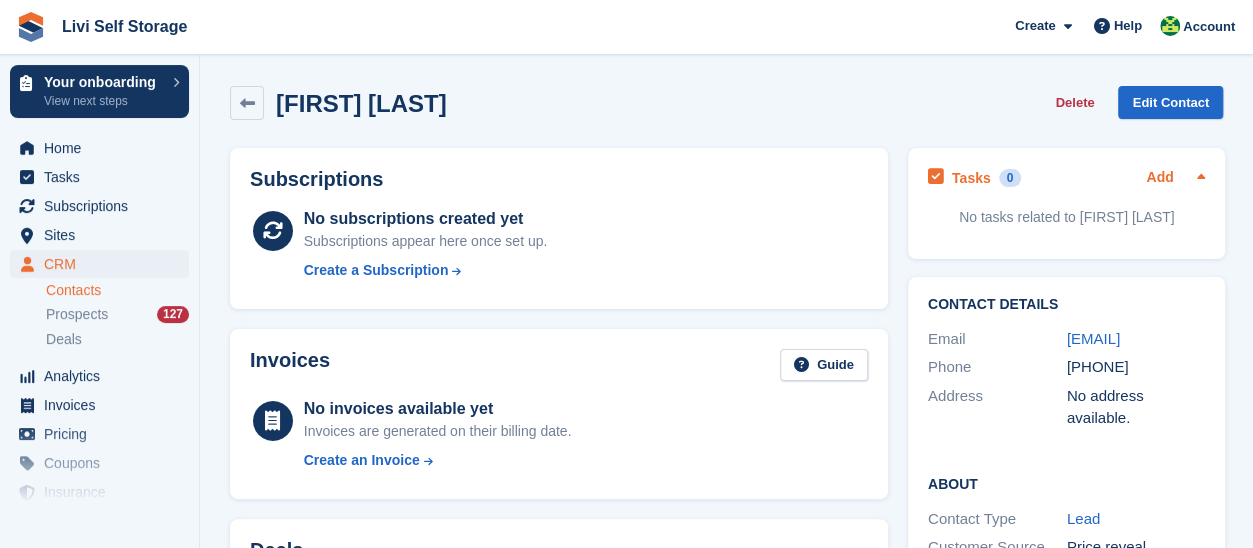 click on "Add" at bounding box center [1159, 178] 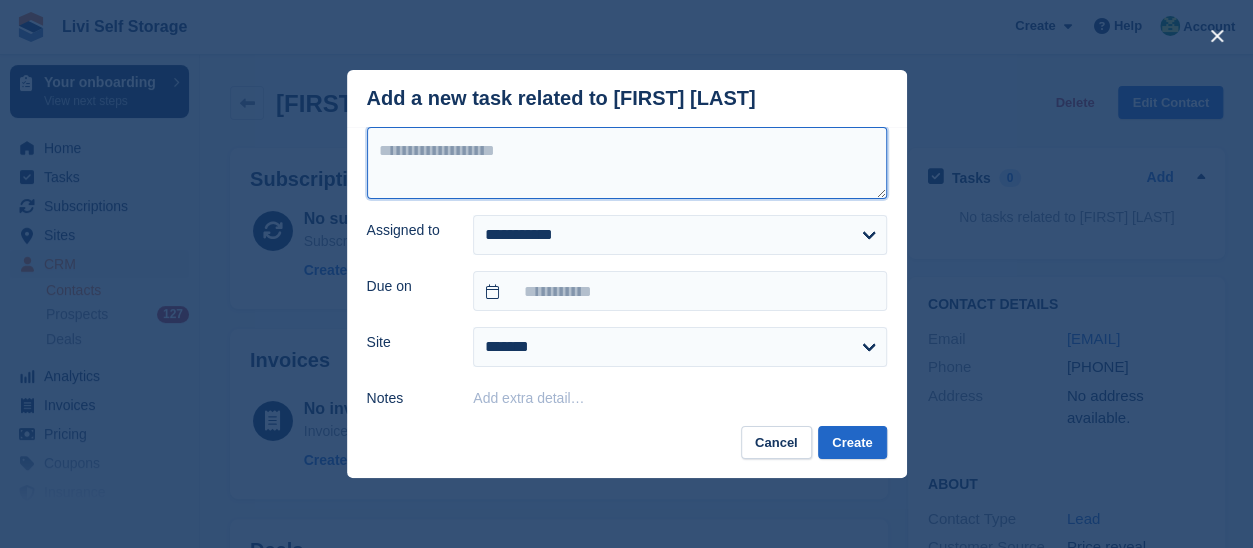 click at bounding box center (627, 163) 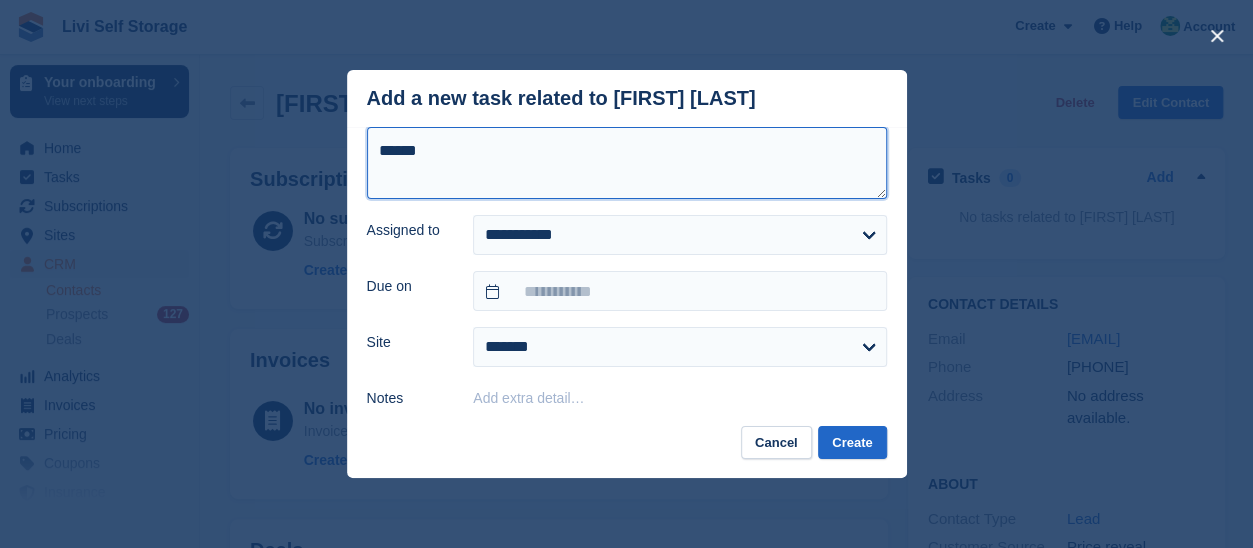 type on "*****" 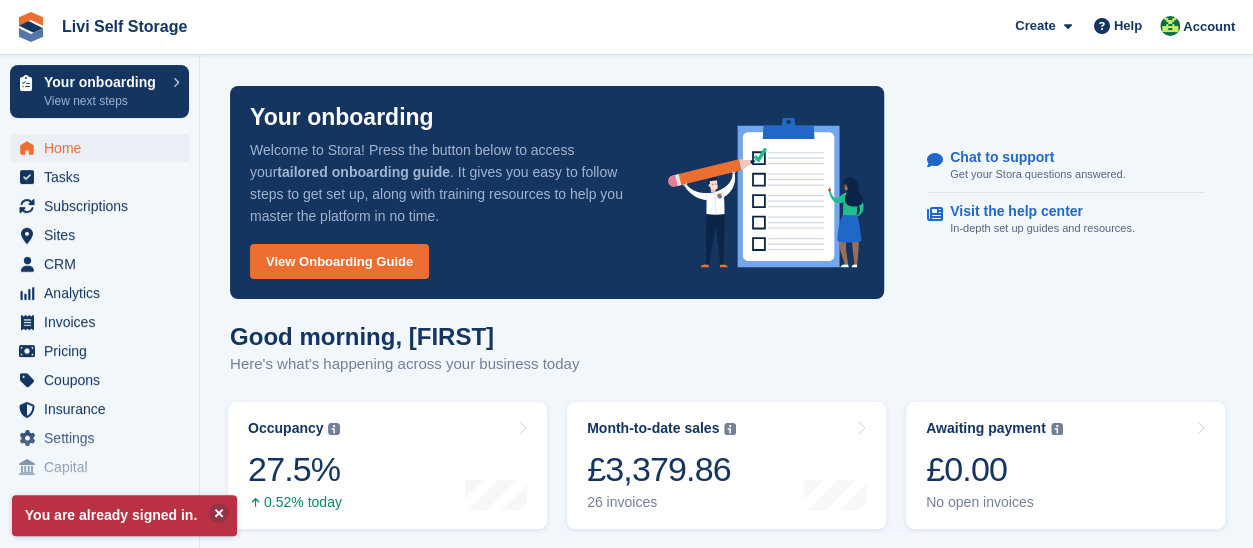 scroll, scrollTop: 200, scrollLeft: 0, axis: vertical 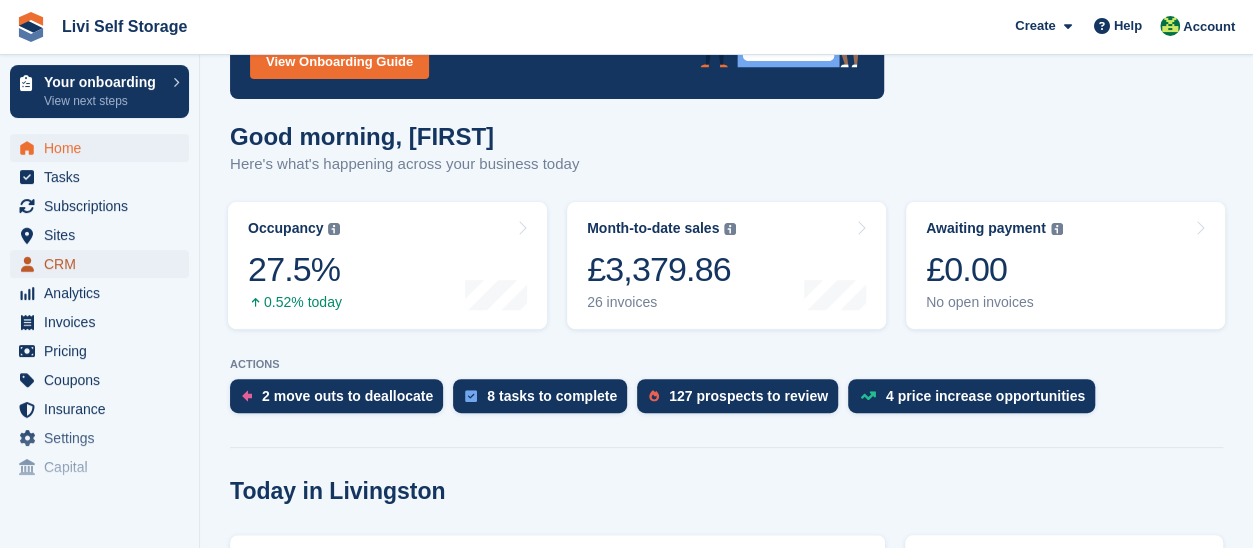 click on "CRM" at bounding box center [104, 264] 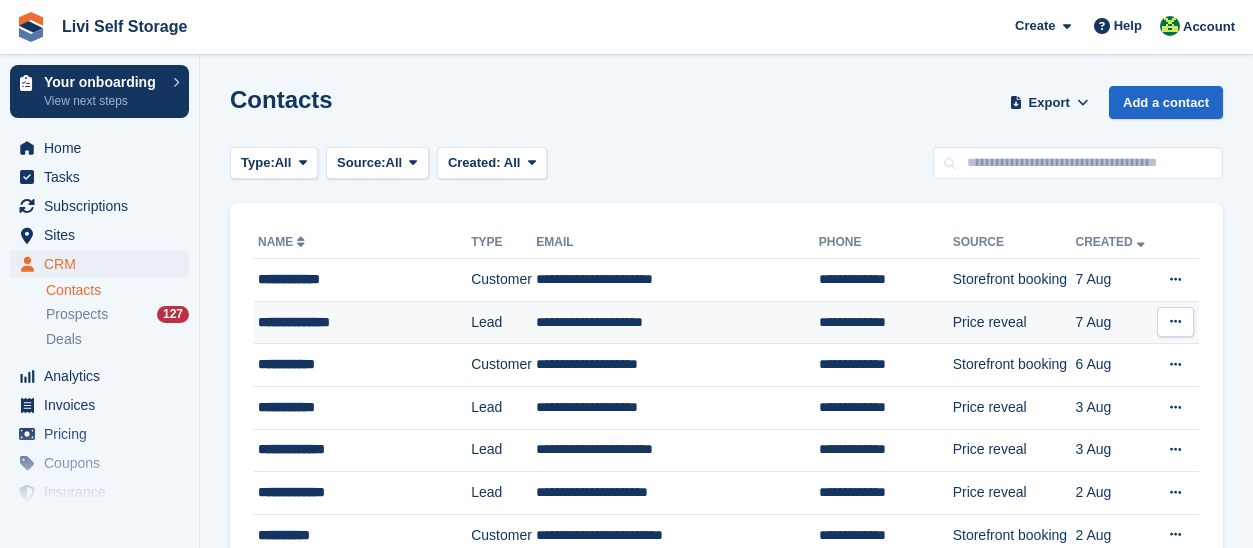 scroll, scrollTop: 0, scrollLeft: 0, axis: both 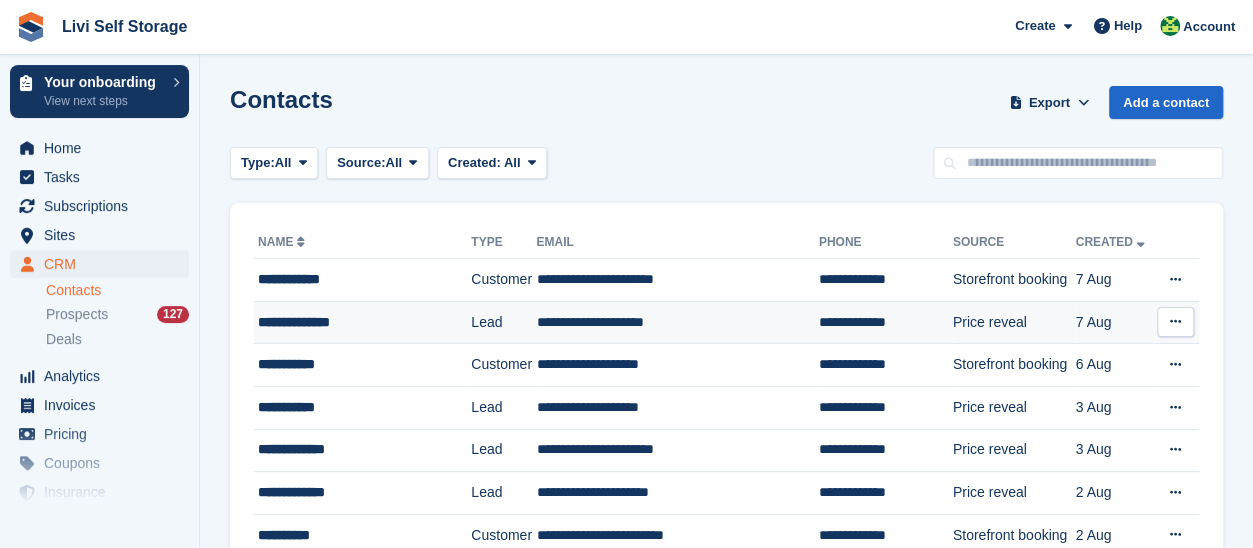 click on "**********" at bounding box center [357, 322] 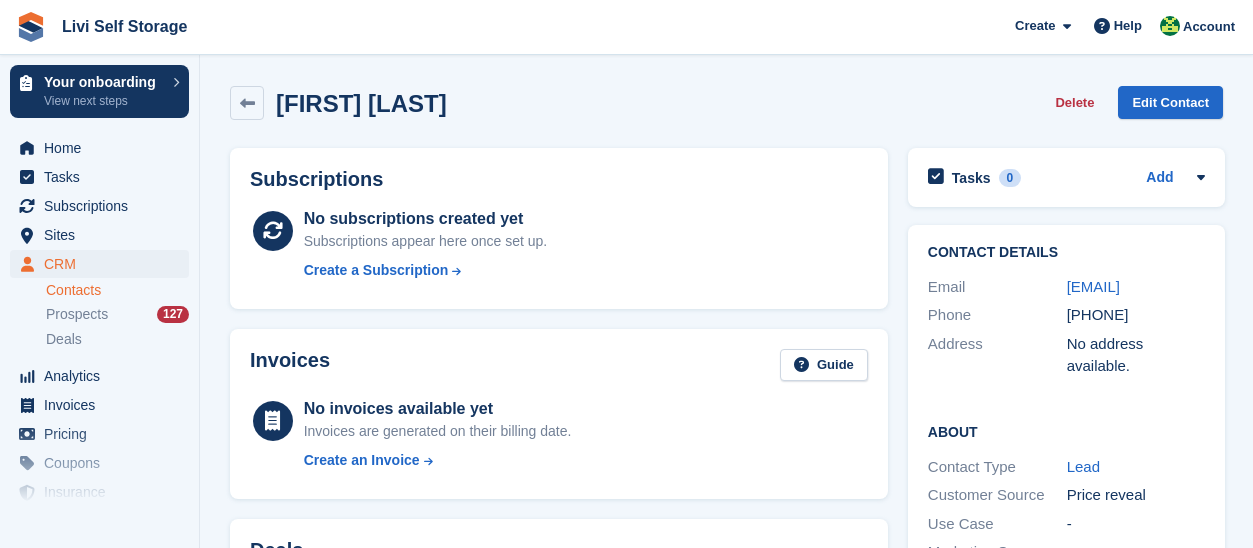 scroll, scrollTop: 0, scrollLeft: 0, axis: both 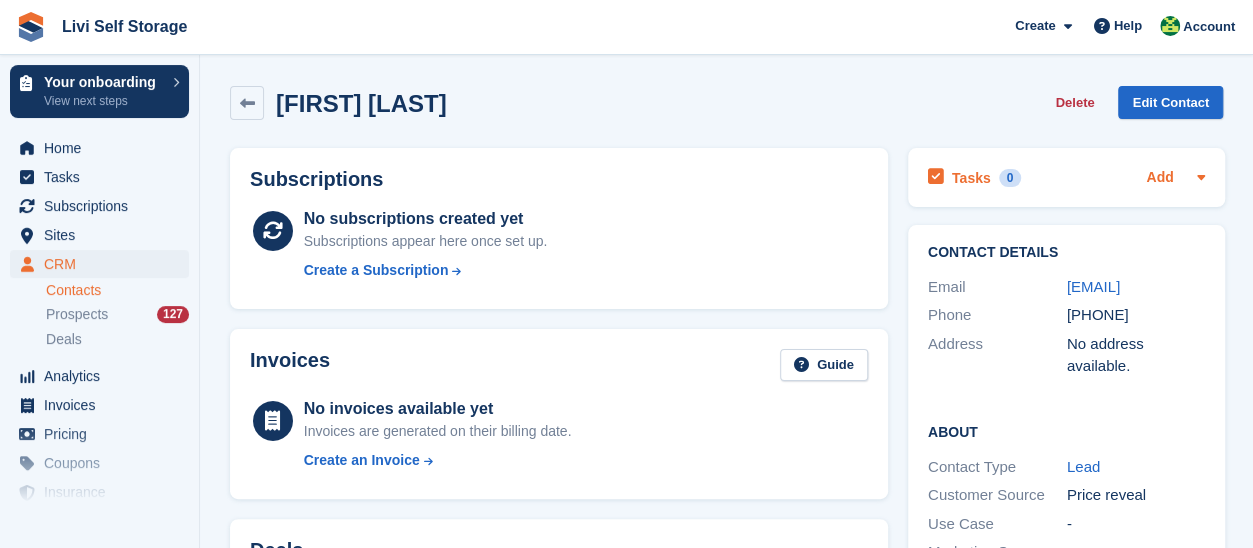 click on "Add" at bounding box center (1159, 178) 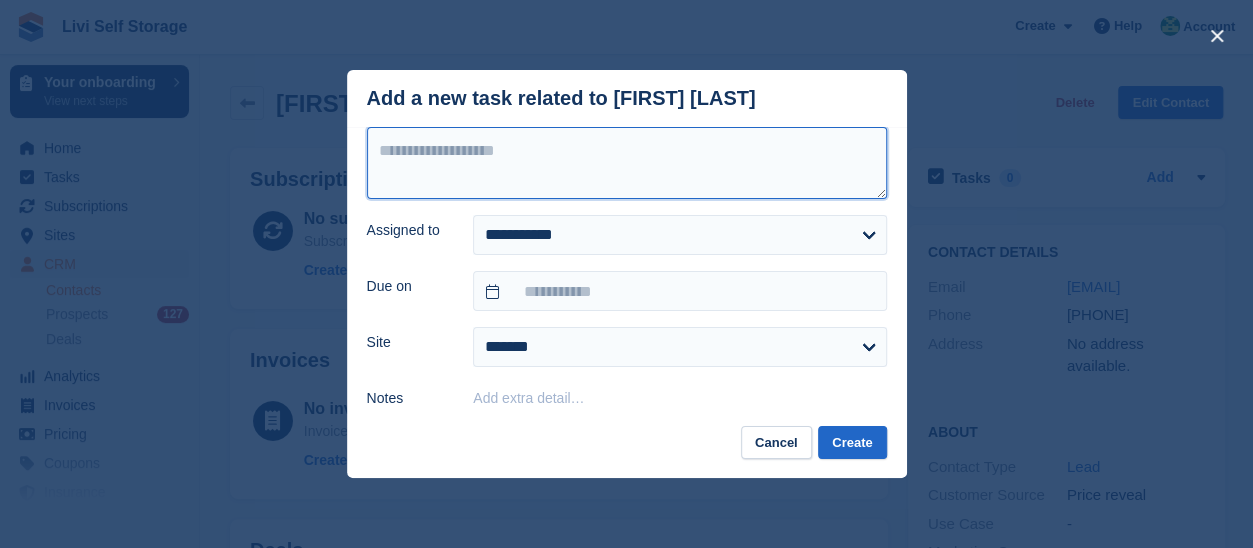 click at bounding box center [627, 163] 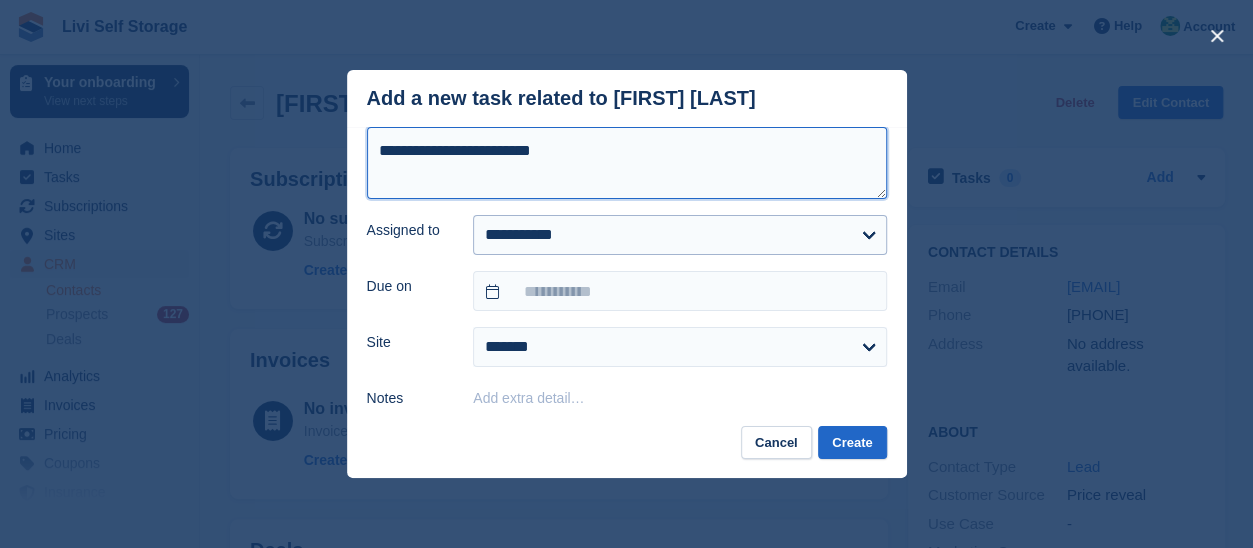 type on "**********" 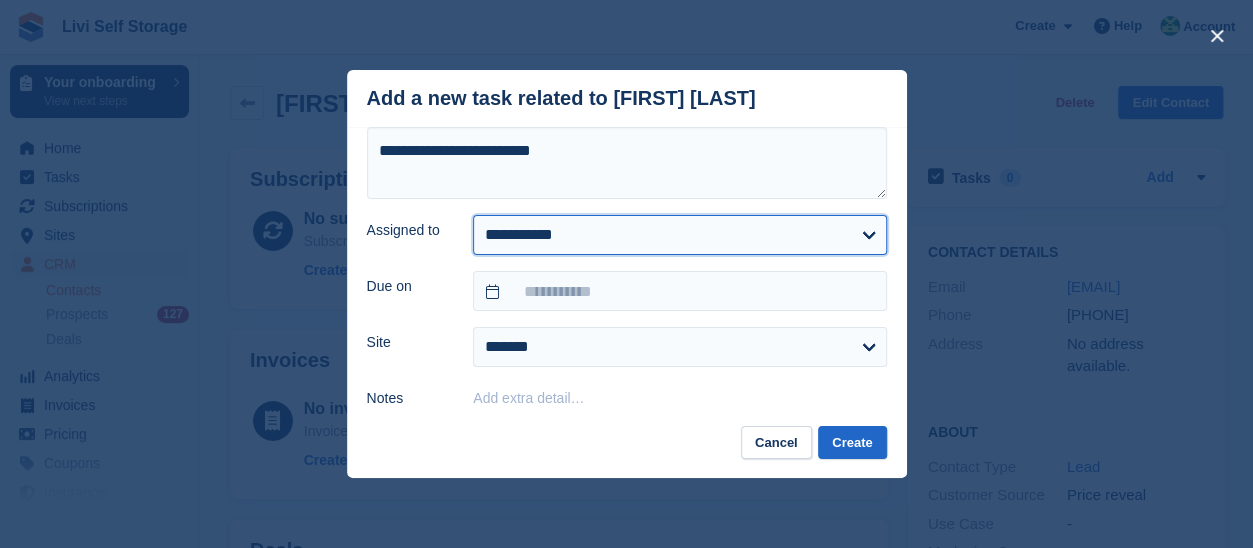 click on "**********" at bounding box center (679, 235) 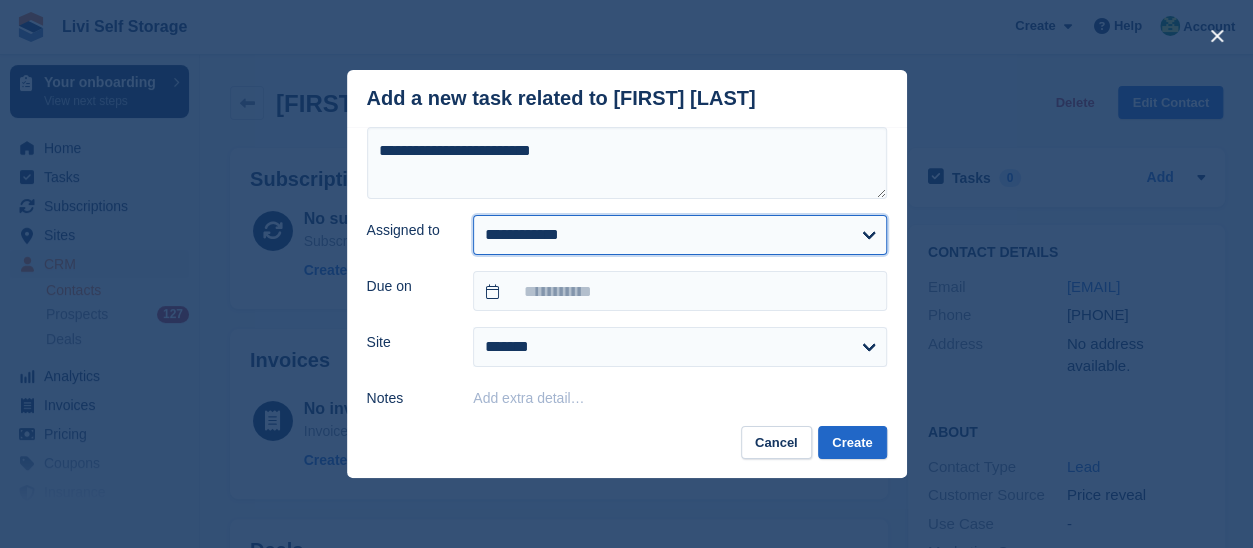click on "**********" at bounding box center [679, 235] 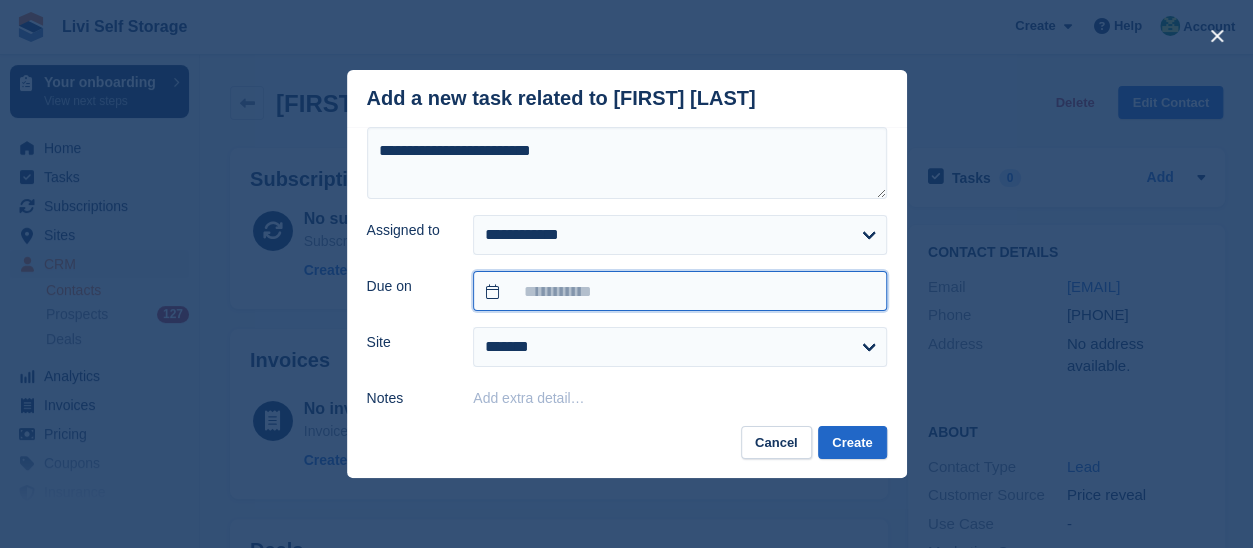 click at bounding box center [679, 291] 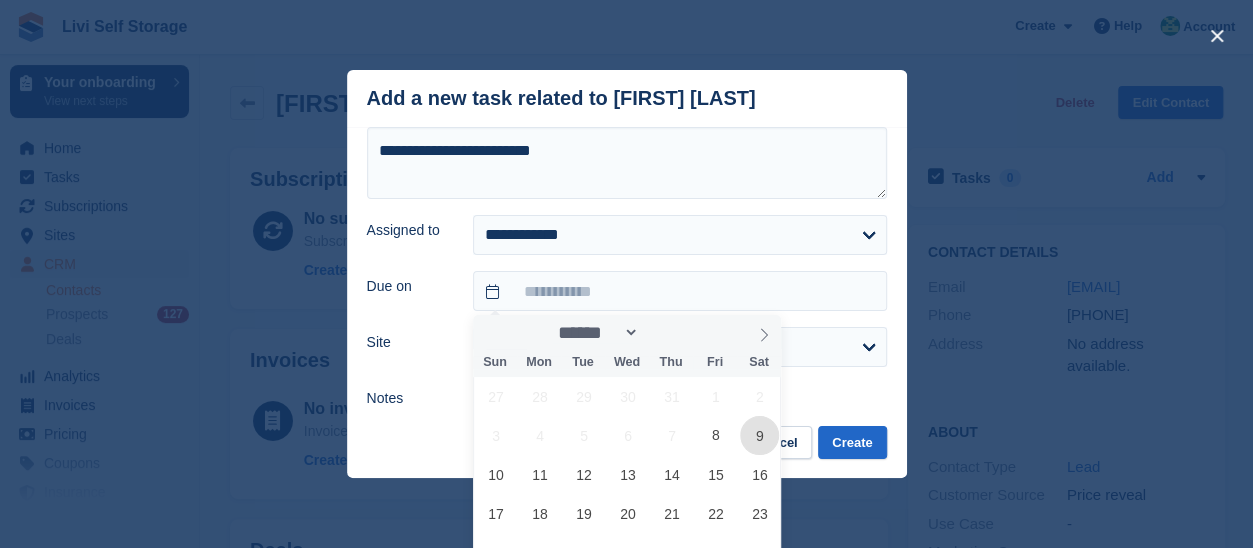 click on "9" at bounding box center (759, 435) 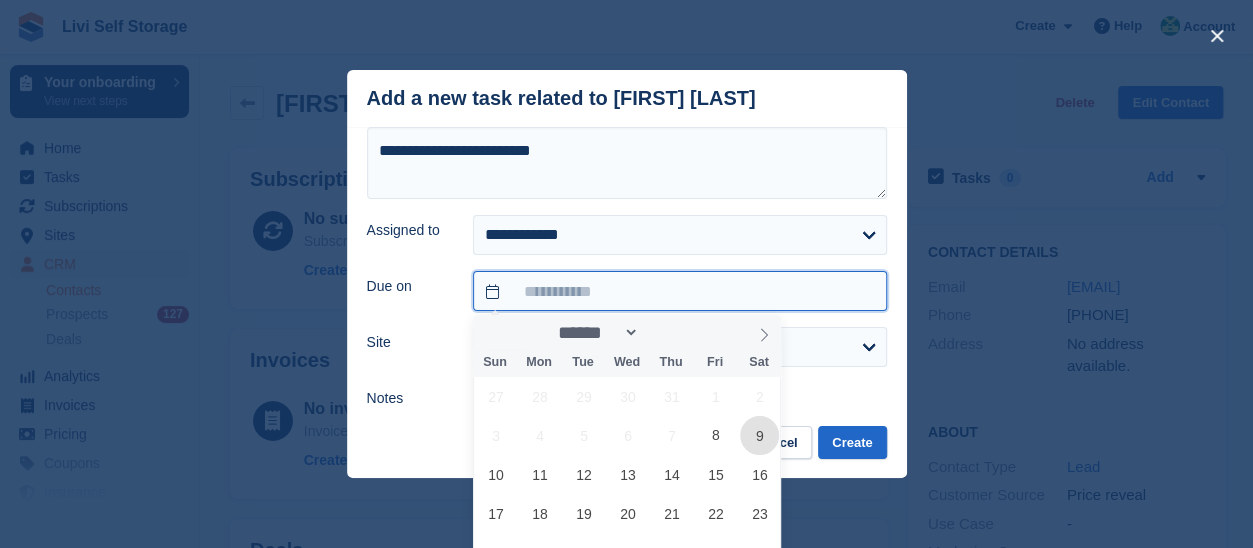 type on "**********" 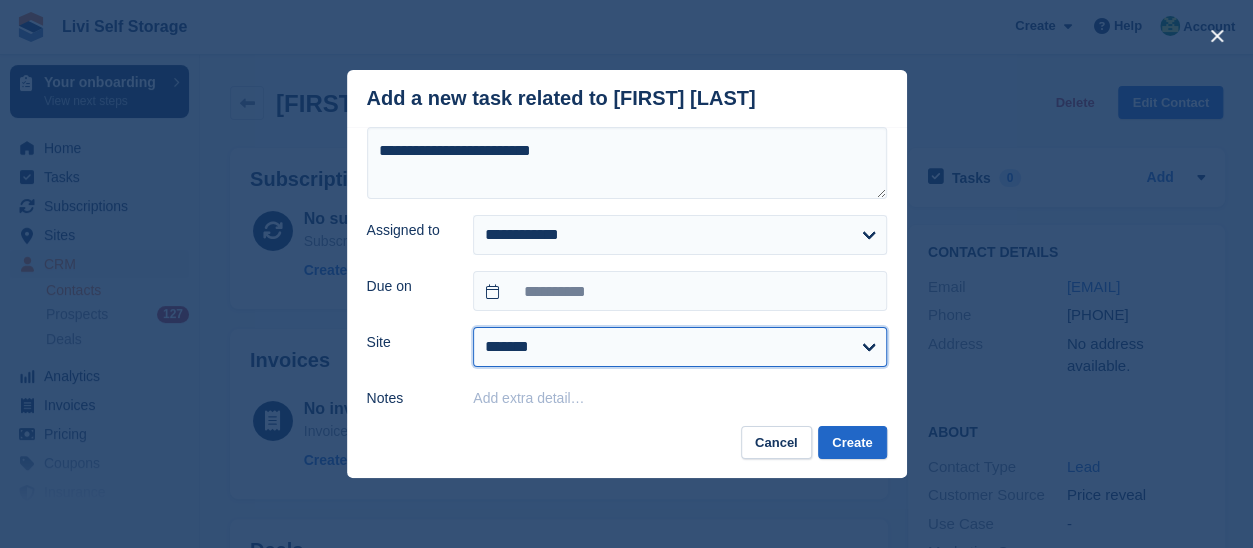 click on "**********" at bounding box center (679, 347) 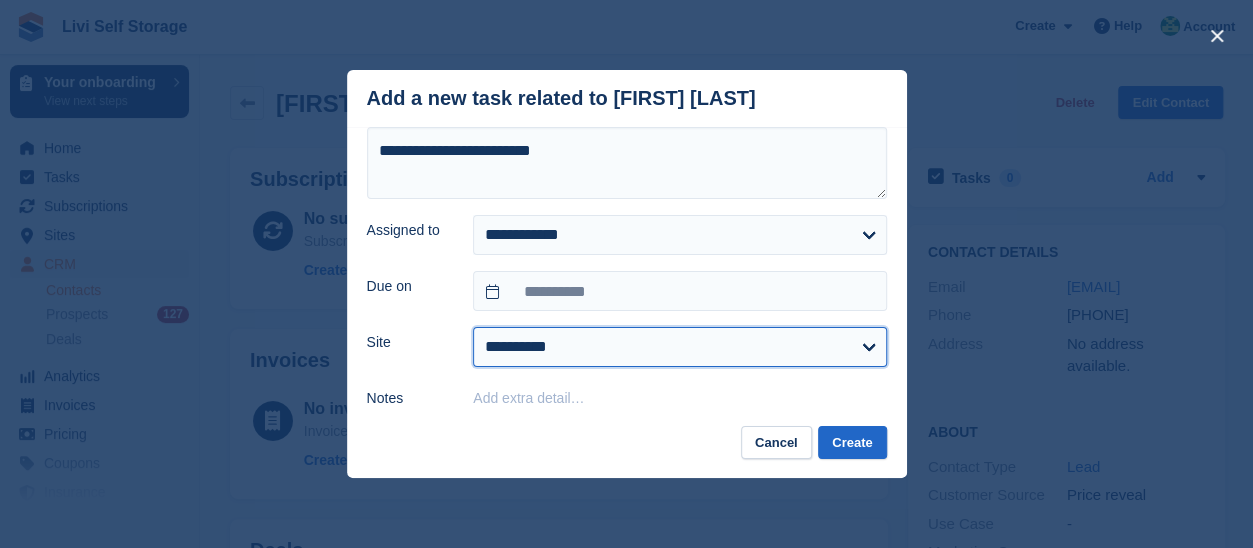 click on "**********" at bounding box center (679, 347) 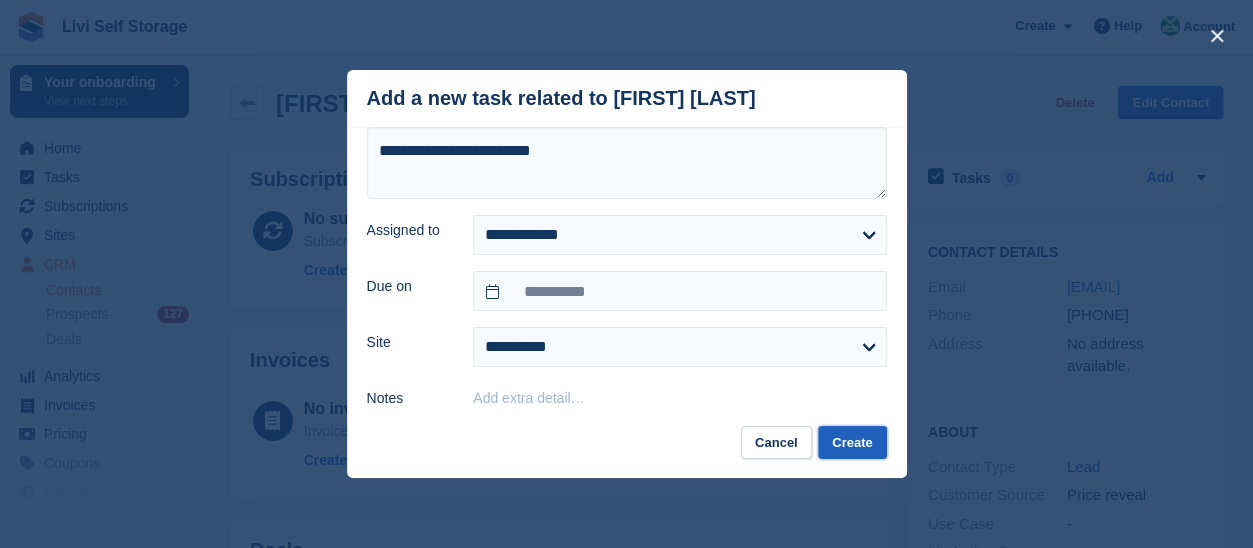 click on "Create" at bounding box center [852, 442] 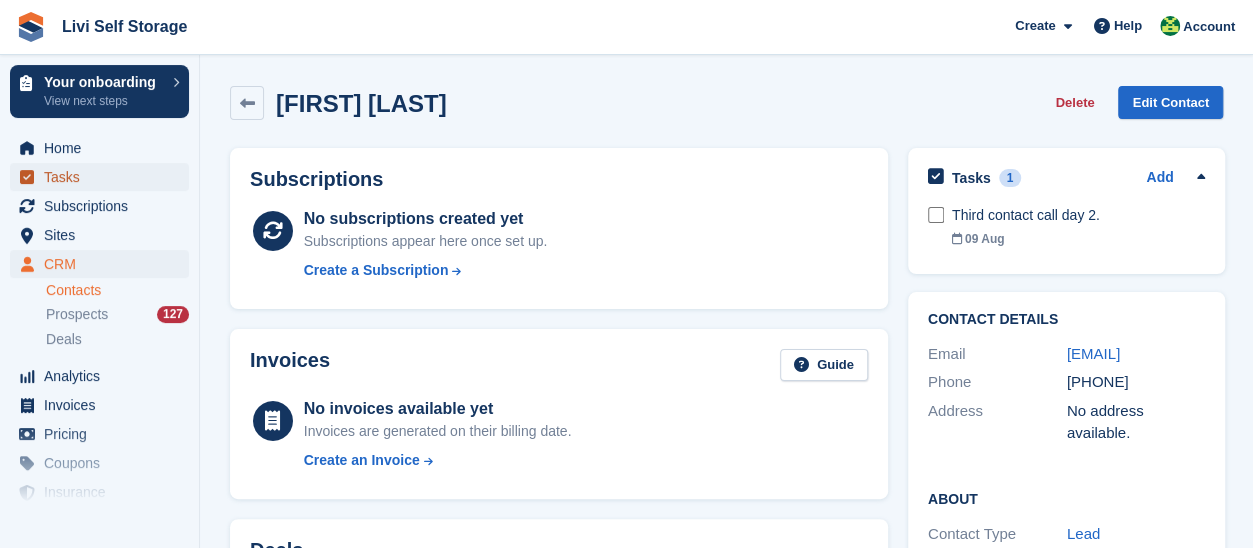 click on "Tasks" at bounding box center (104, 177) 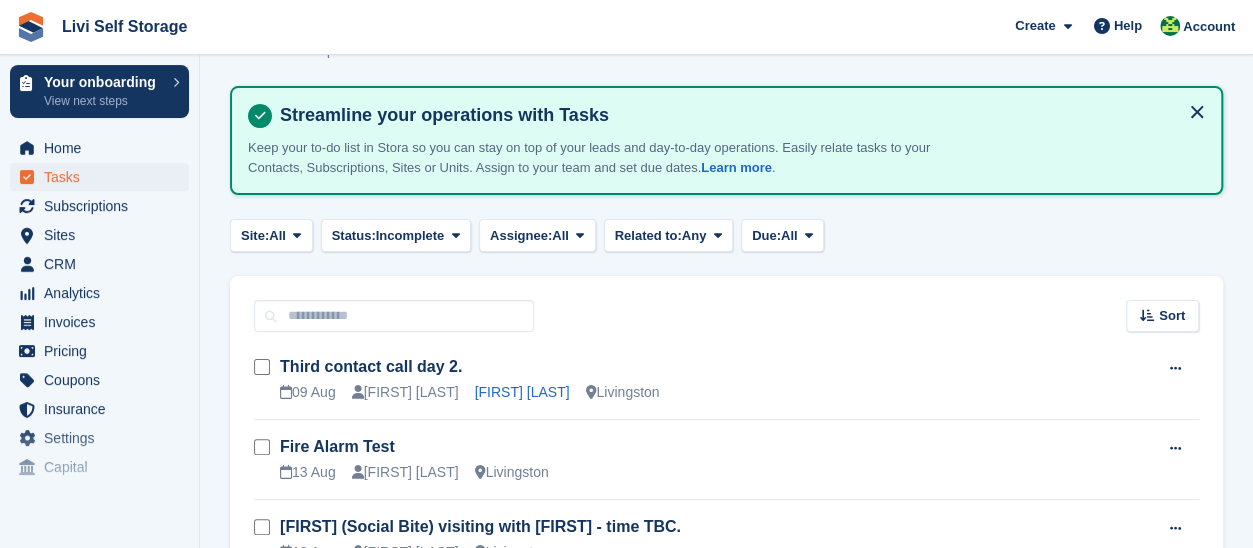 scroll, scrollTop: 0, scrollLeft: 0, axis: both 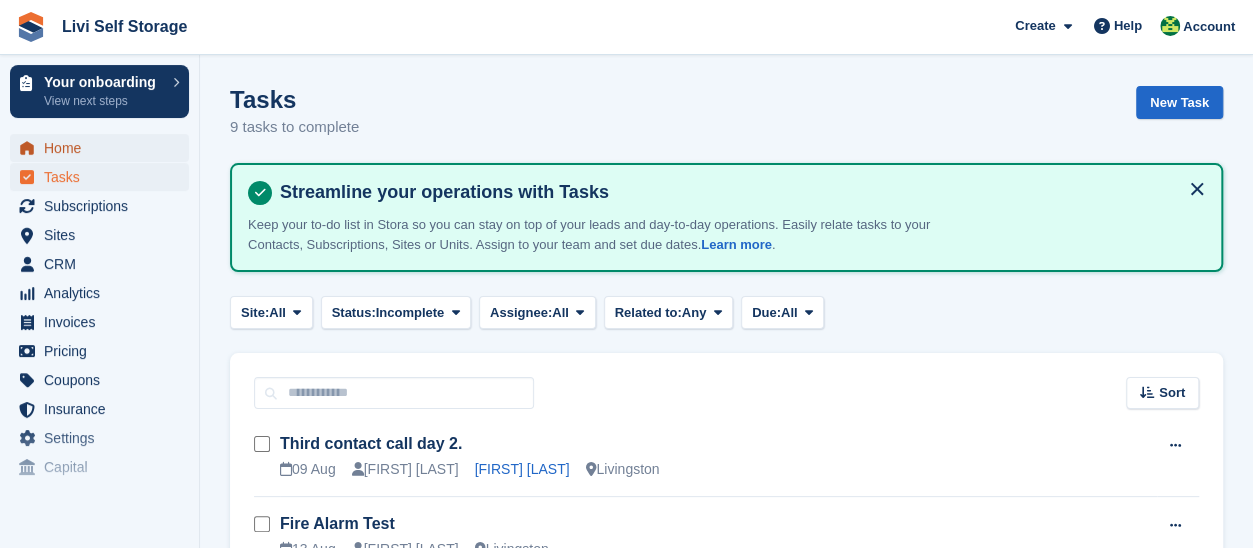 click on "Home" at bounding box center [104, 148] 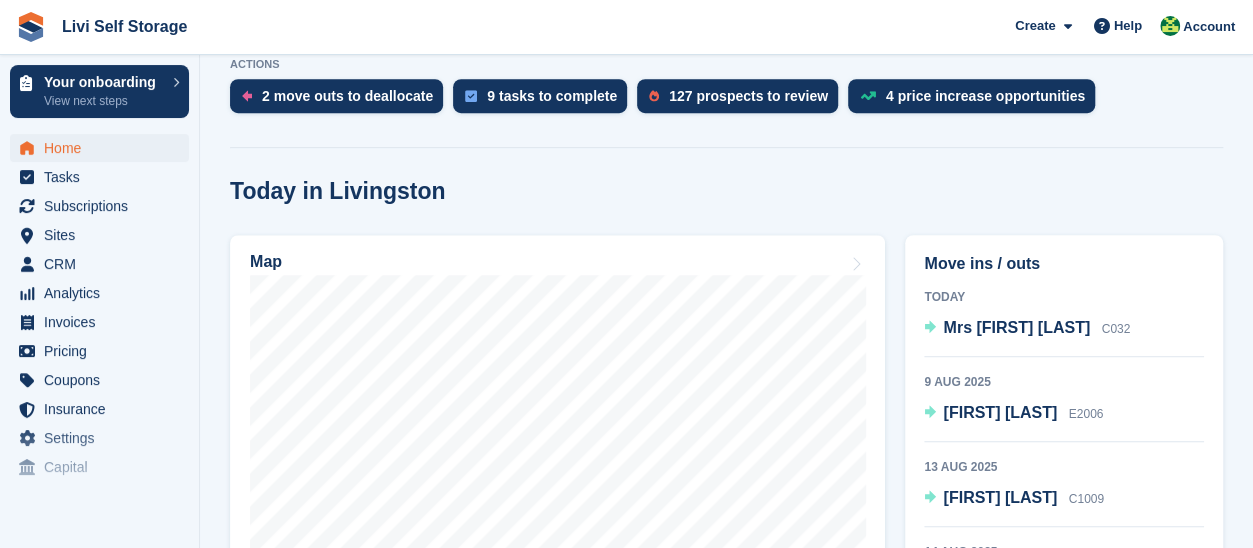 scroll, scrollTop: 600, scrollLeft: 0, axis: vertical 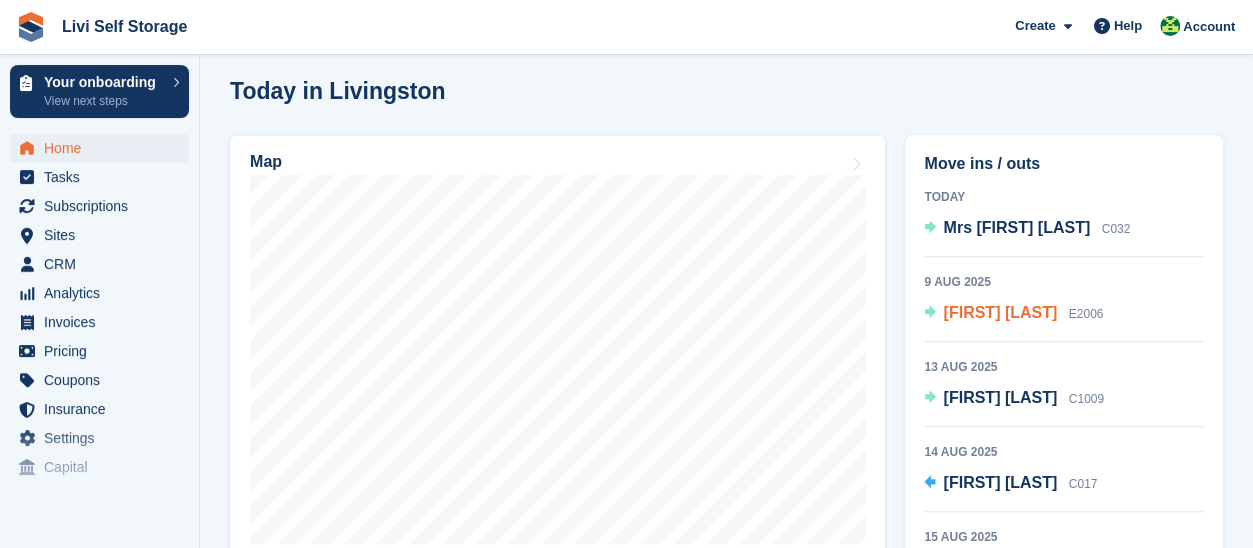 click on "[FIRST] [LAST]" at bounding box center [1000, 312] 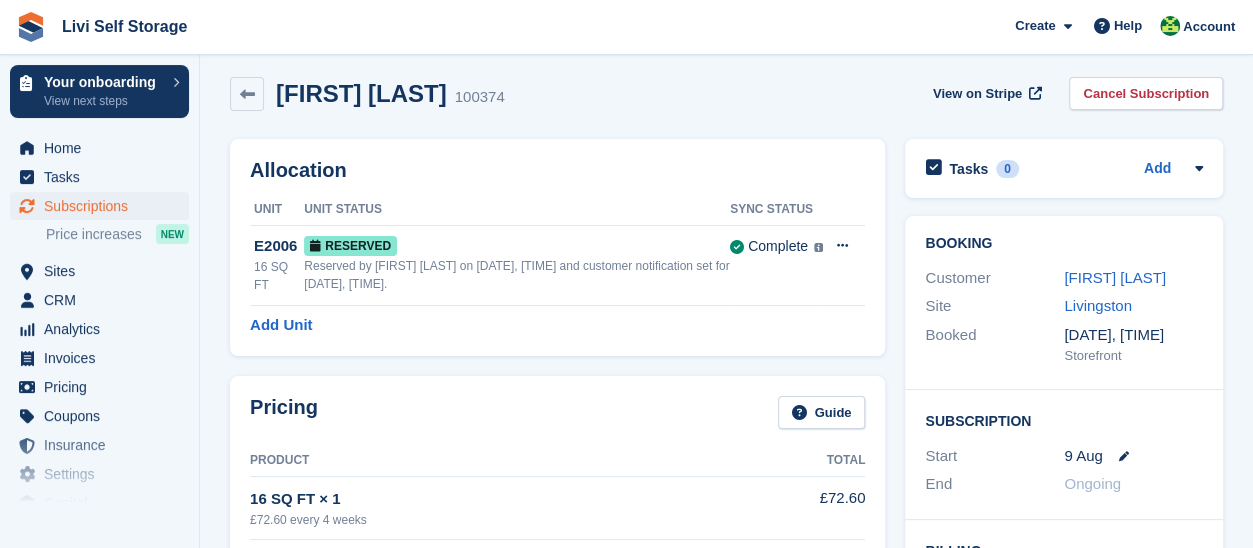 scroll, scrollTop: 0, scrollLeft: 0, axis: both 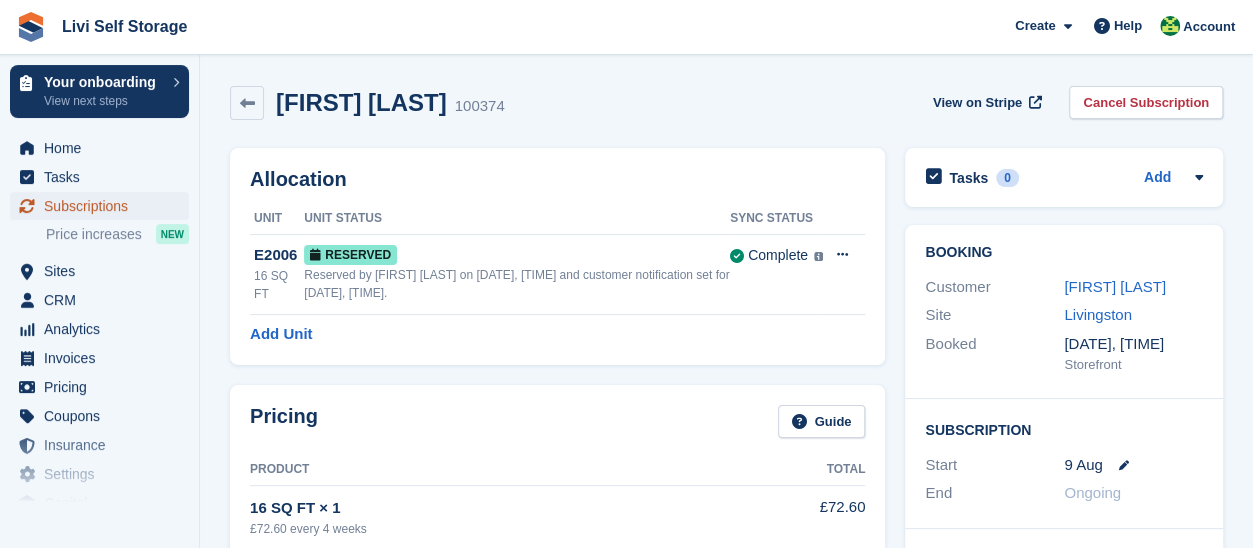 click on "Subscriptions" at bounding box center (104, 206) 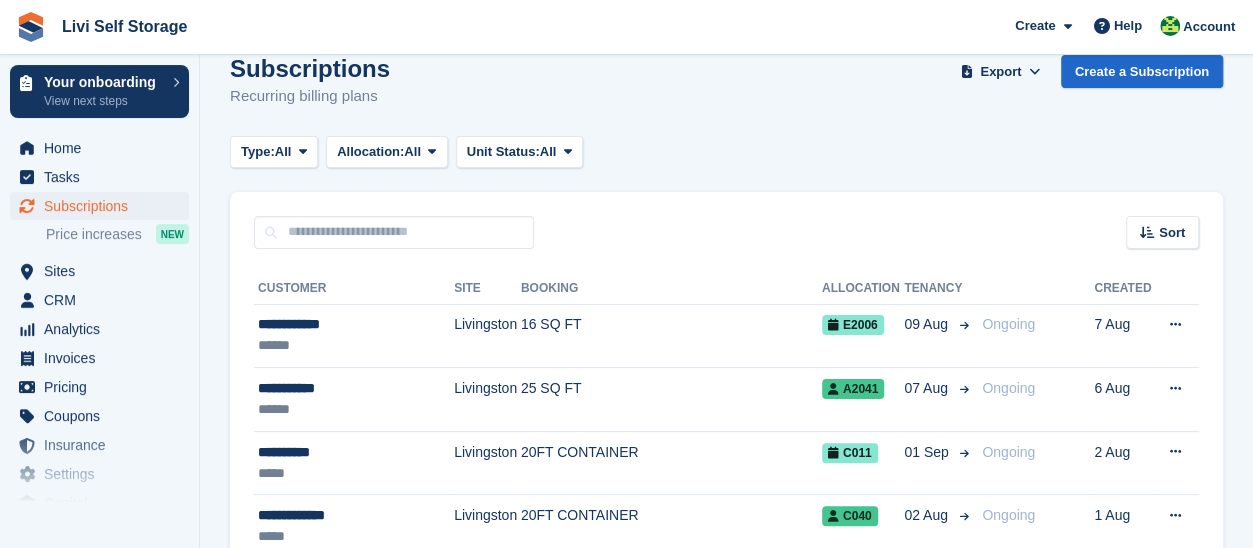 scroll, scrollTop: 0, scrollLeft: 0, axis: both 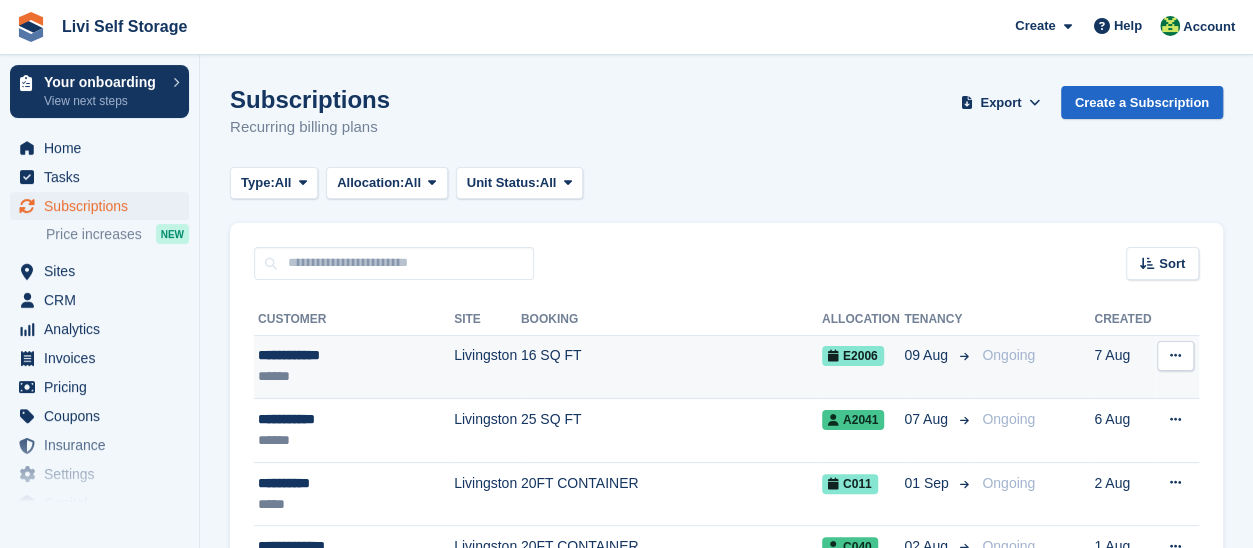 click on "**********" at bounding box center (350, 355) 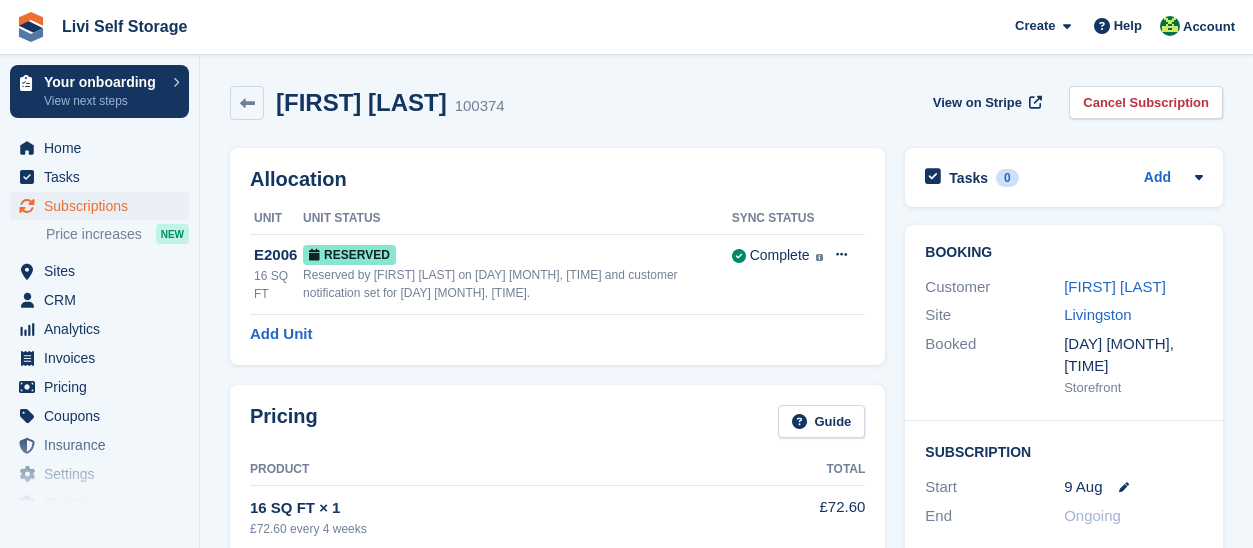 scroll, scrollTop: 0, scrollLeft: 0, axis: both 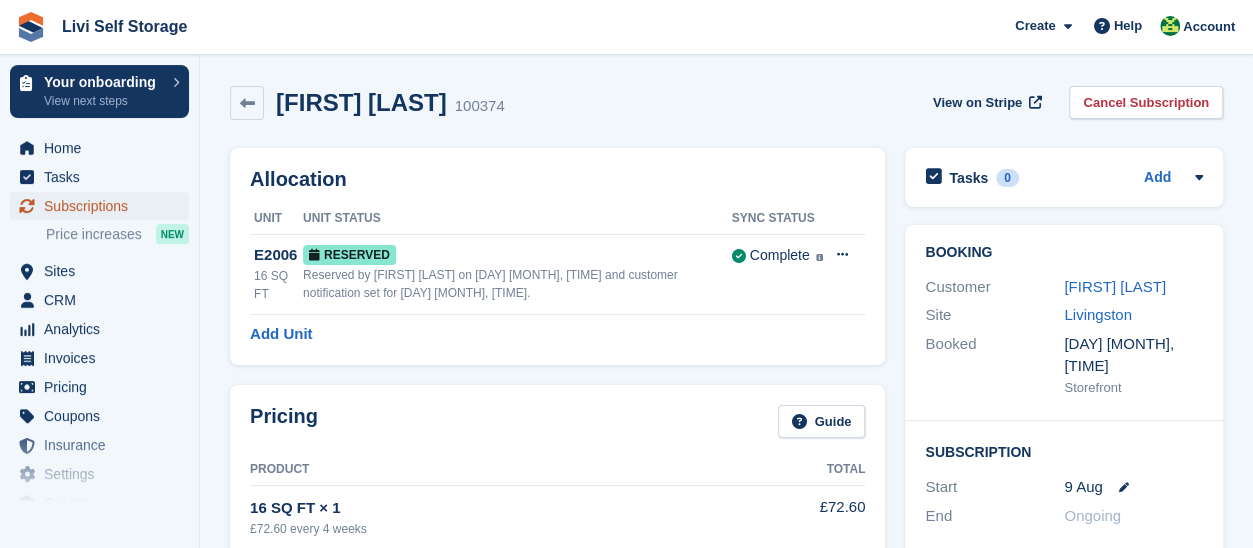 click on "Subscriptions" at bounding box center (104, 206) 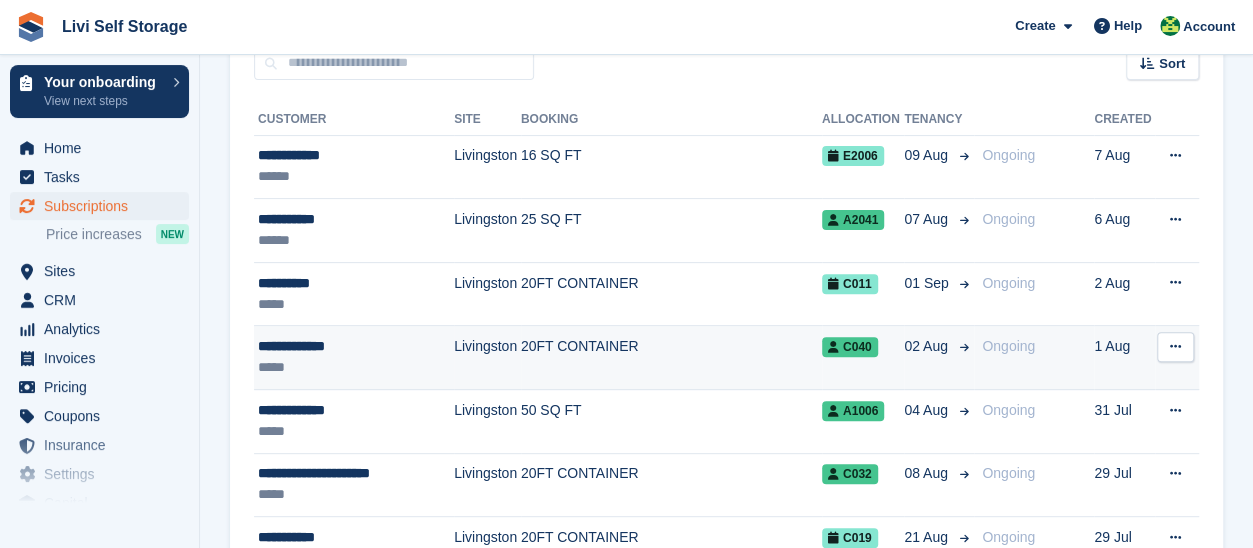 scroll, scrollTop: 0, scrollLeft: 0, axis: both 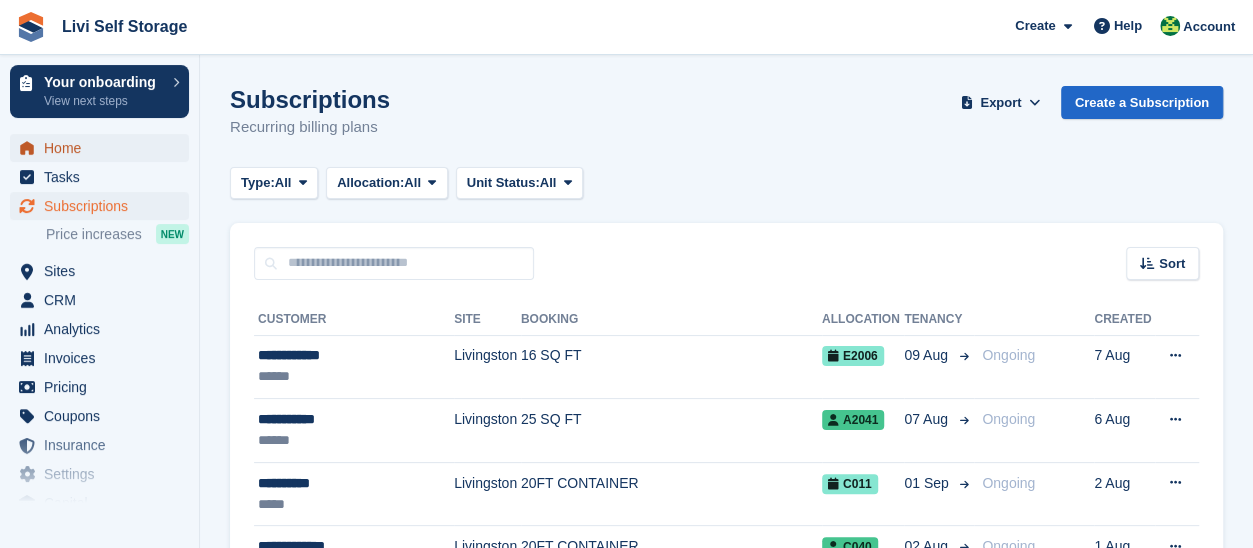 click on "Home" at bounding box center [104, 148] 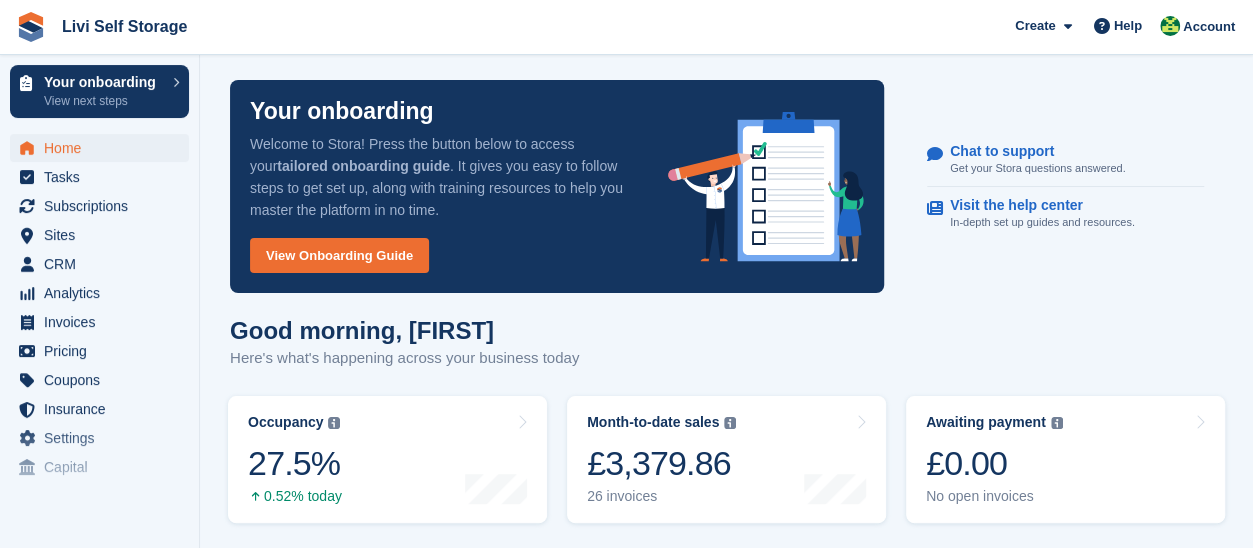 scroll, scrollTop: 0, scrollLeft: 0, axis: both 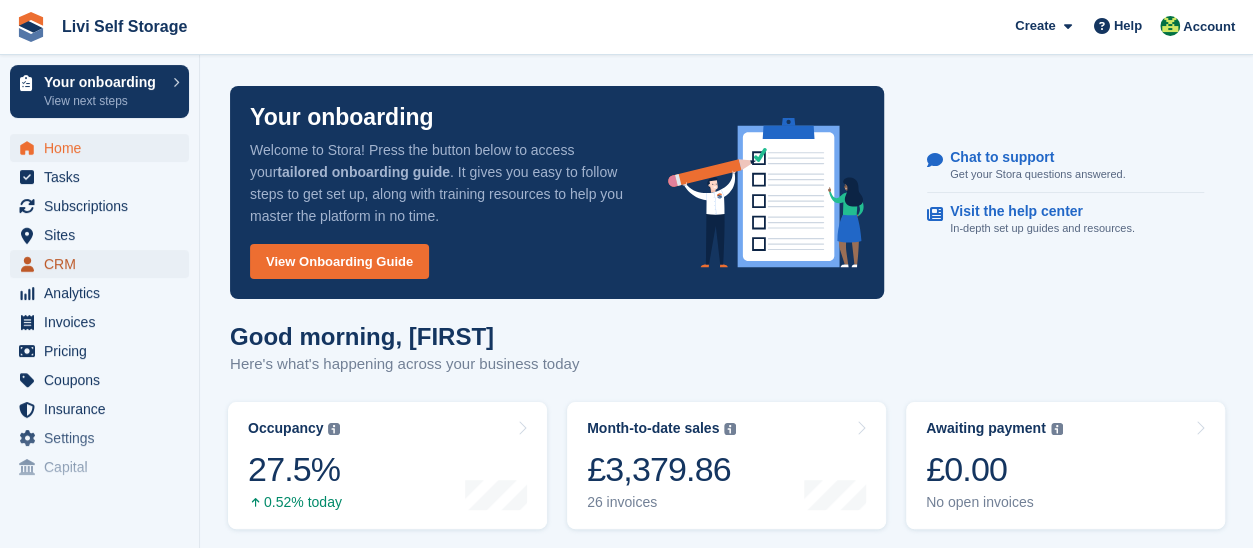 click on "CRM" at bounding box center (104, 264) 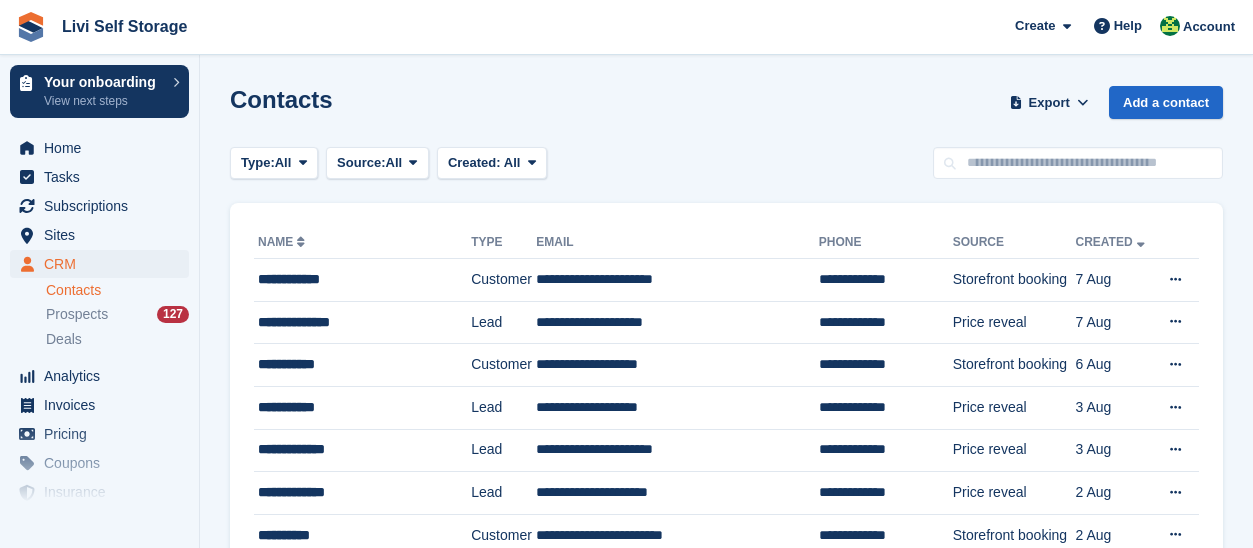 scroll, scrollTop: 0, scrollLeft: 0, axis: both 